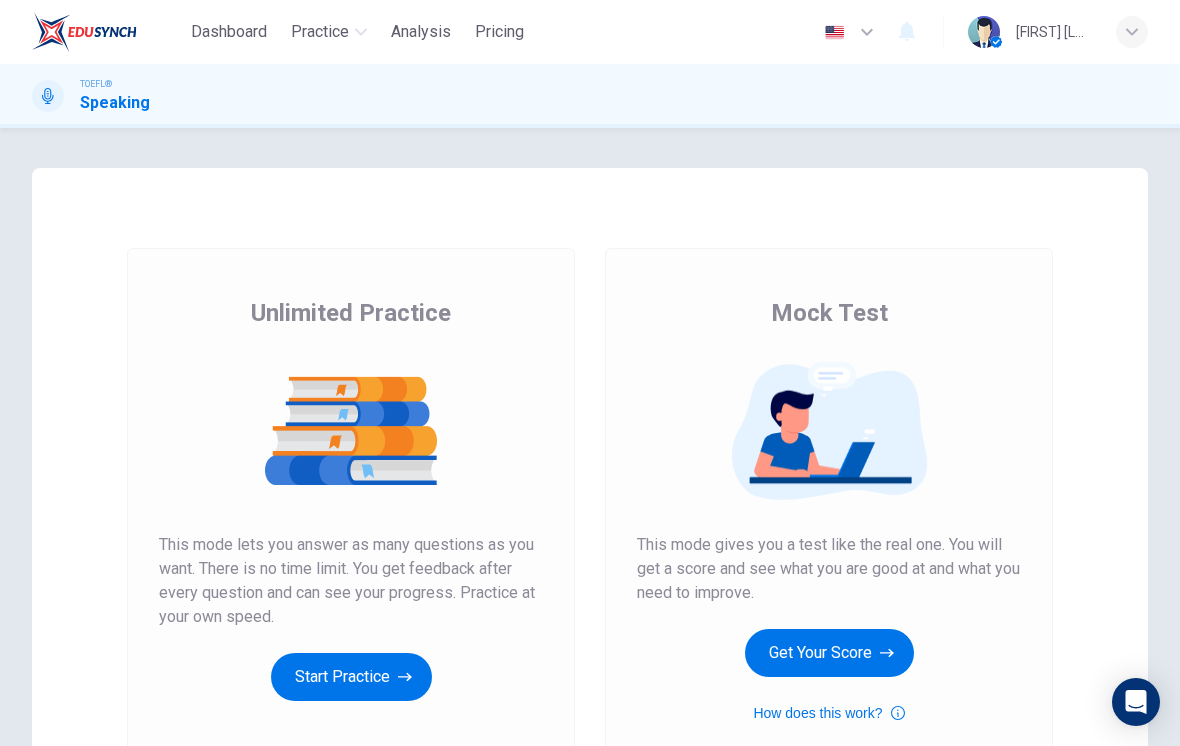 scroll, scrollTop: 0, scrollLeft: 0, axis: both 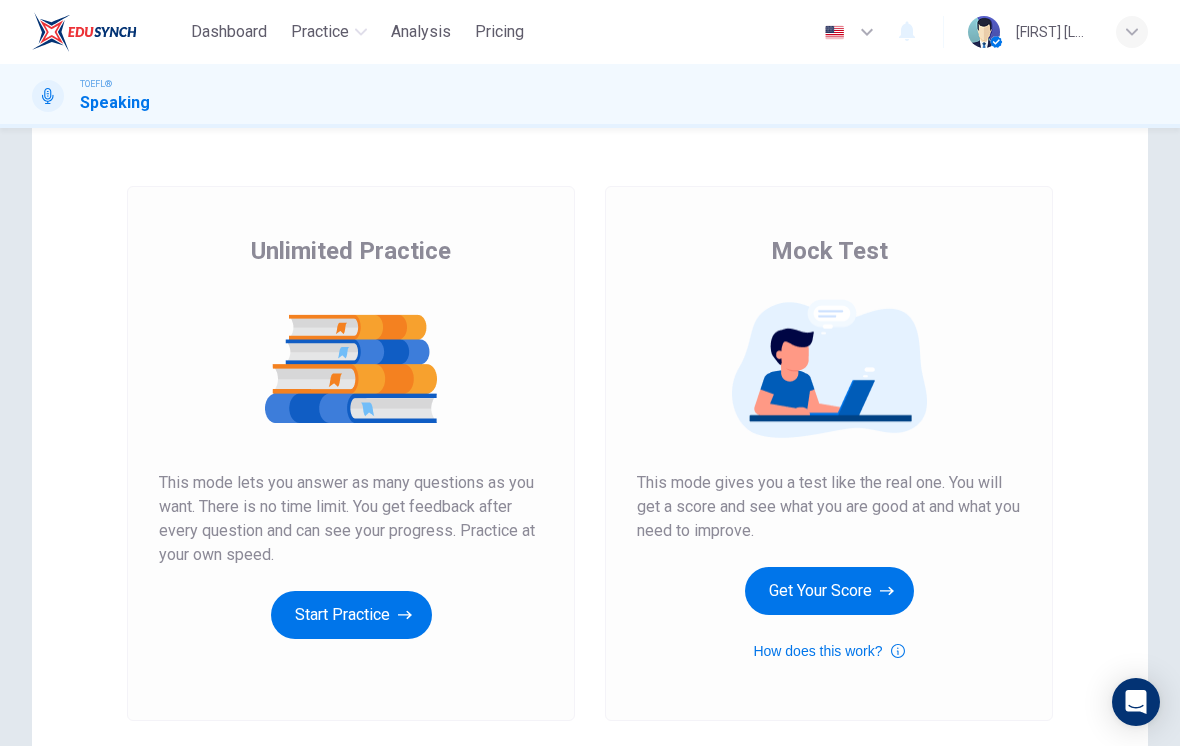 click 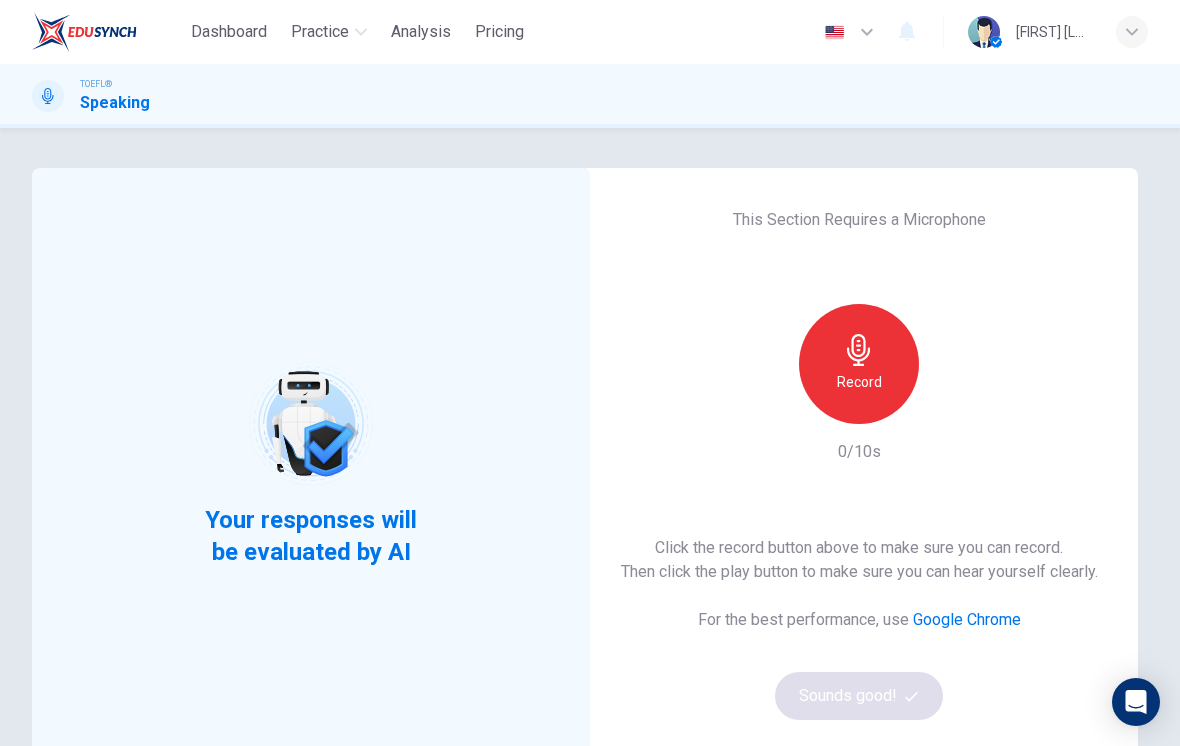 scroll, scrollTop: 75, scrollLeft: 0, axis: vertical 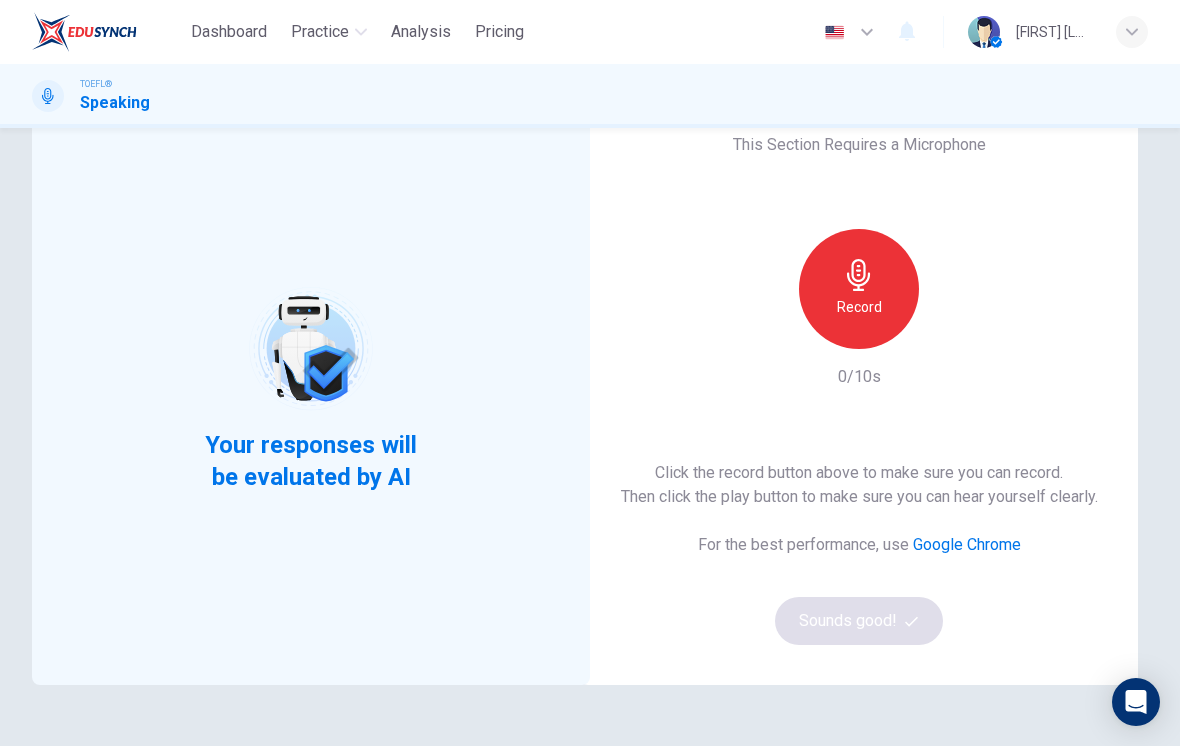 click on "Record" at bounding box center [859, 289] 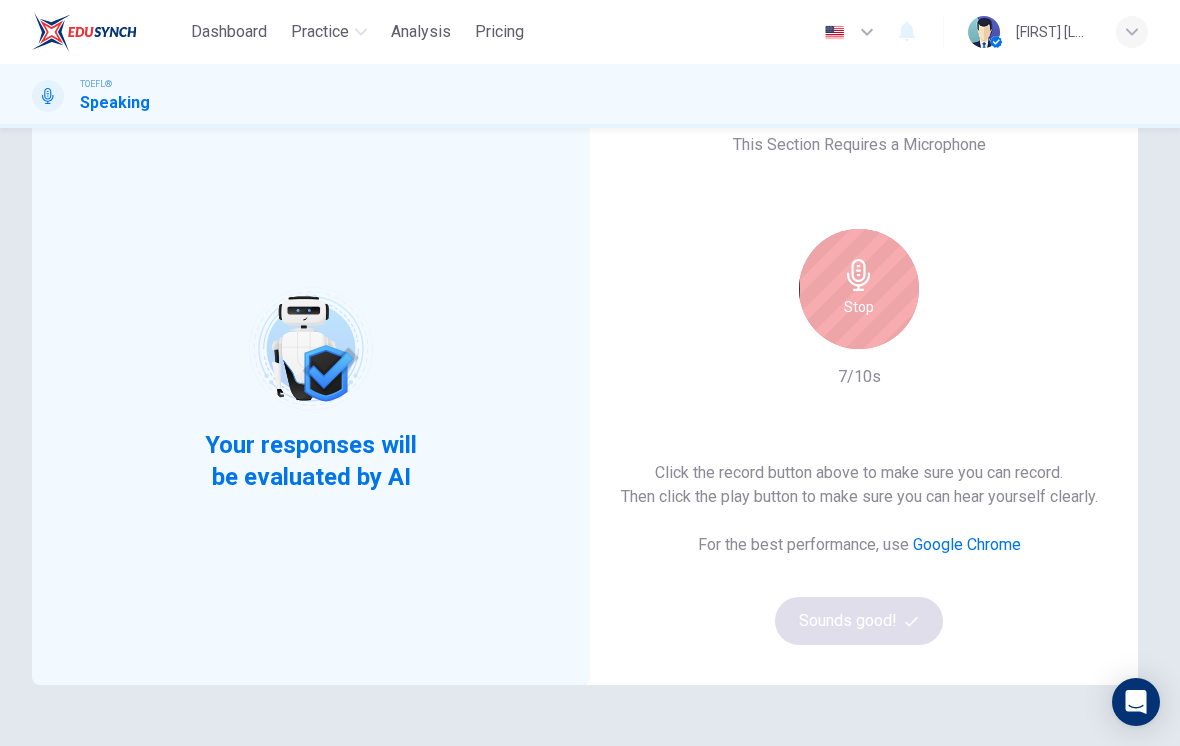 click 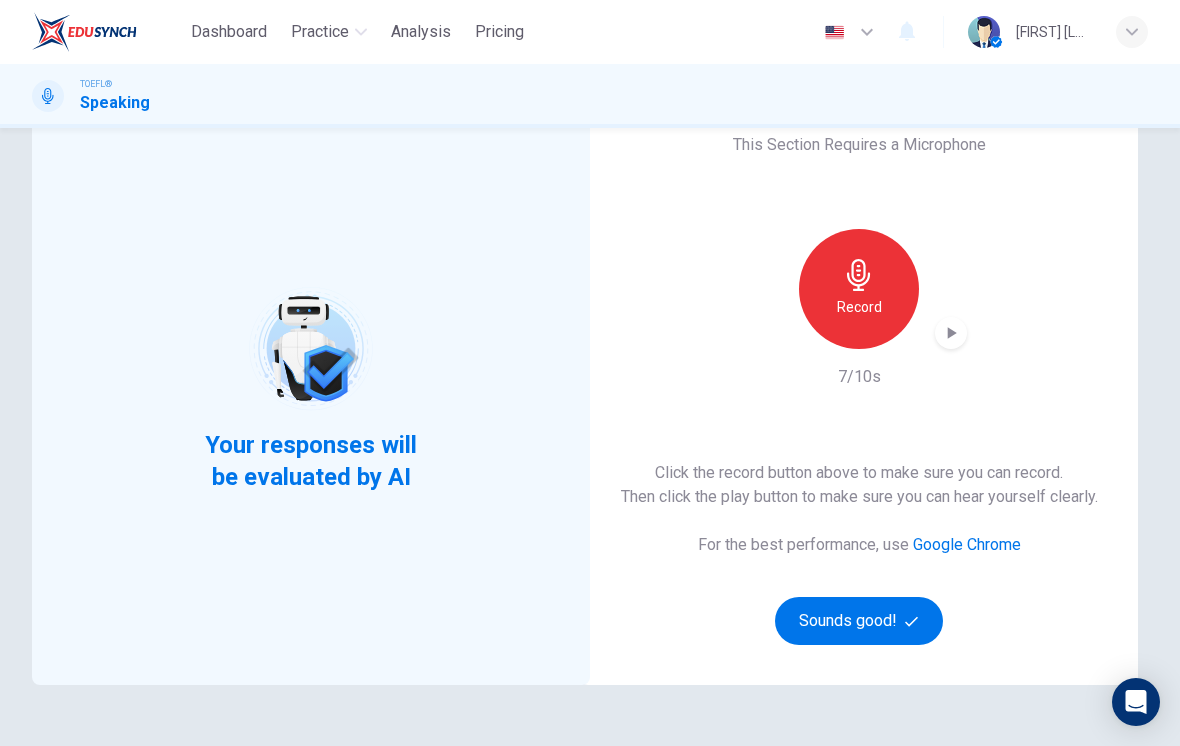 click on "Sounds good!" at bounding box center [859, 621] 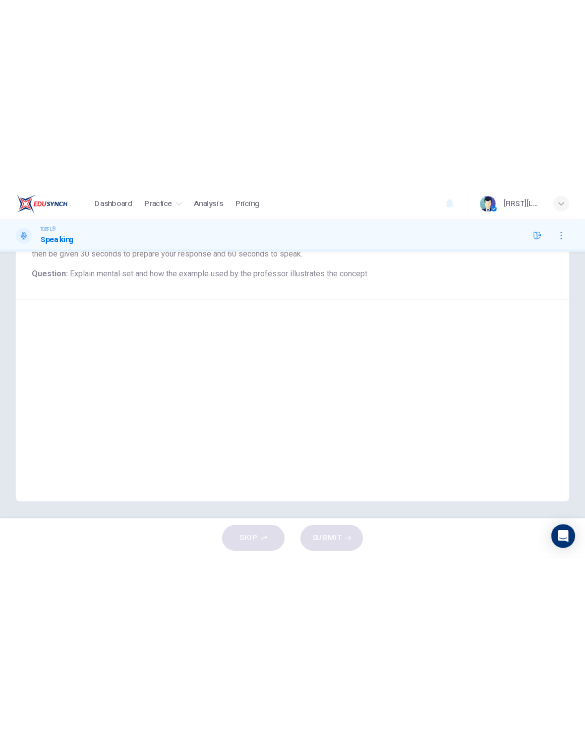 scroll, scrollTop: 85, scrollLeft: 0, axis: vertical 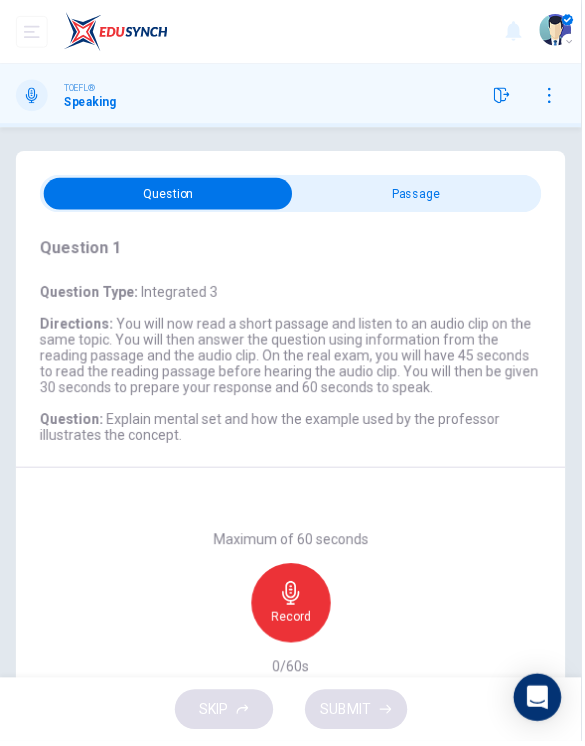 click at bounding box center (170, 195) 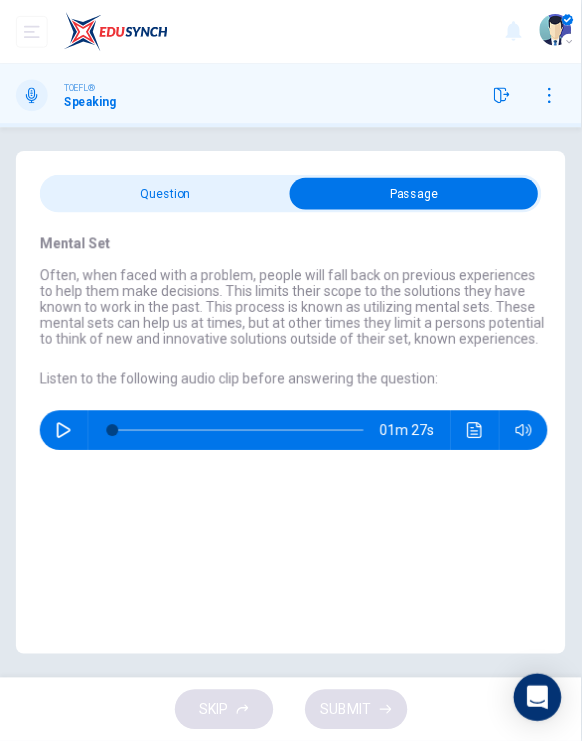 click at bounding box center [64, 433] 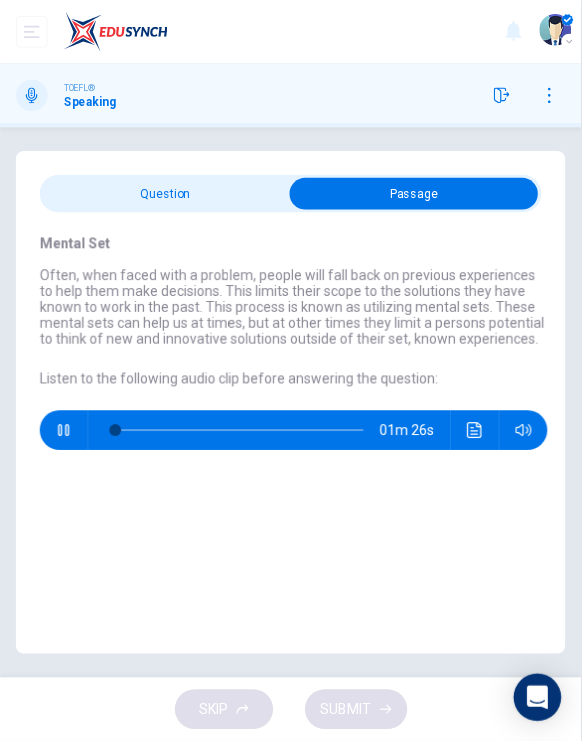 click 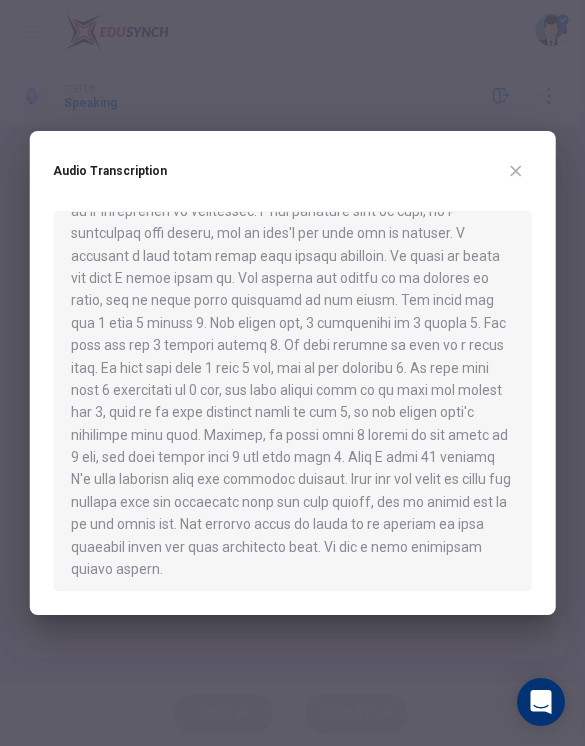 scroll, scrollTop: 72, scrollLeft: 0, axis: vertical 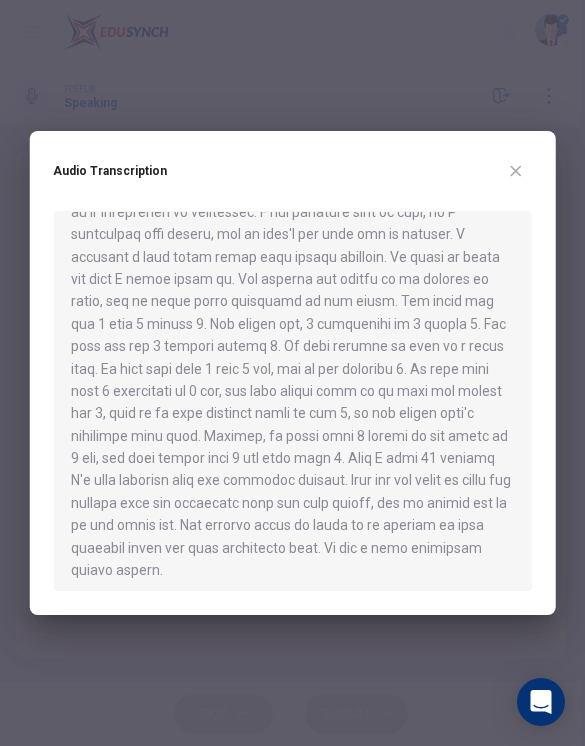 type on "0" 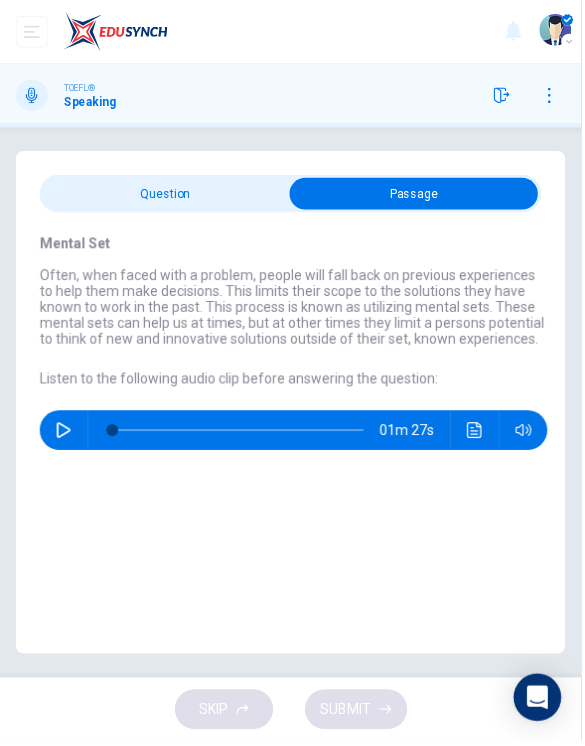 click at bounding box center (417, 195) 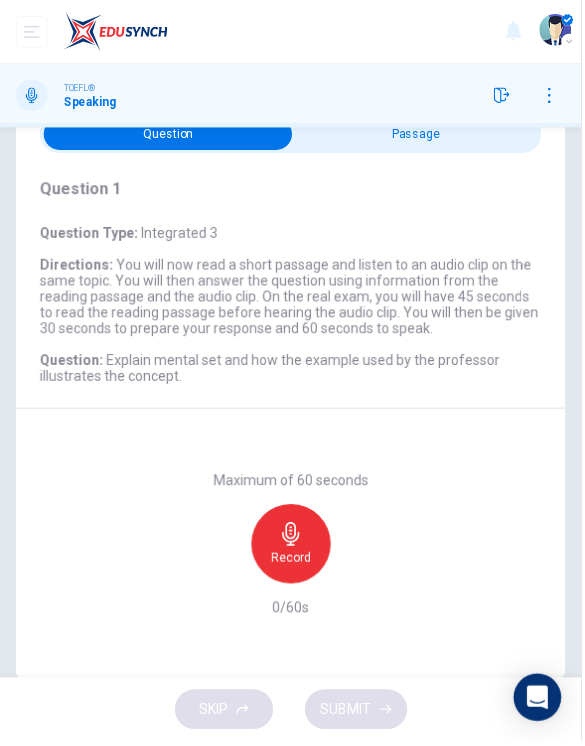 scroll, scrollTop: 61, scrollLeft: 0, axis: vertical 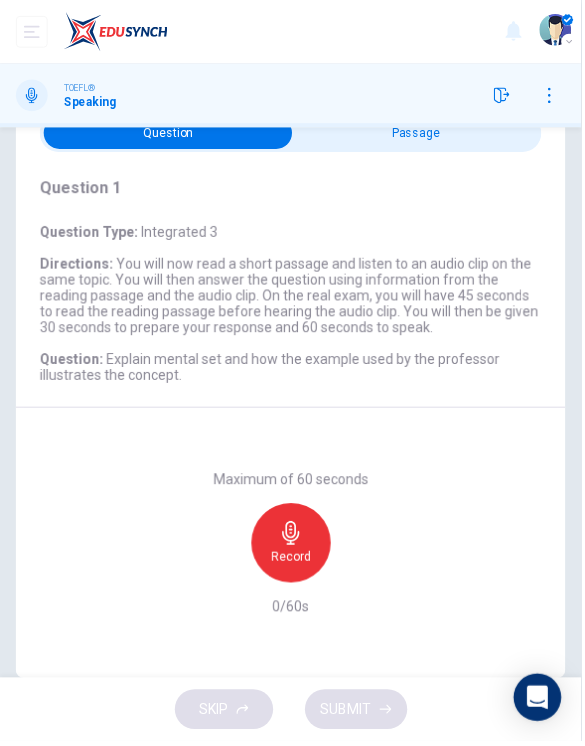click at bounding box center (170, 134) 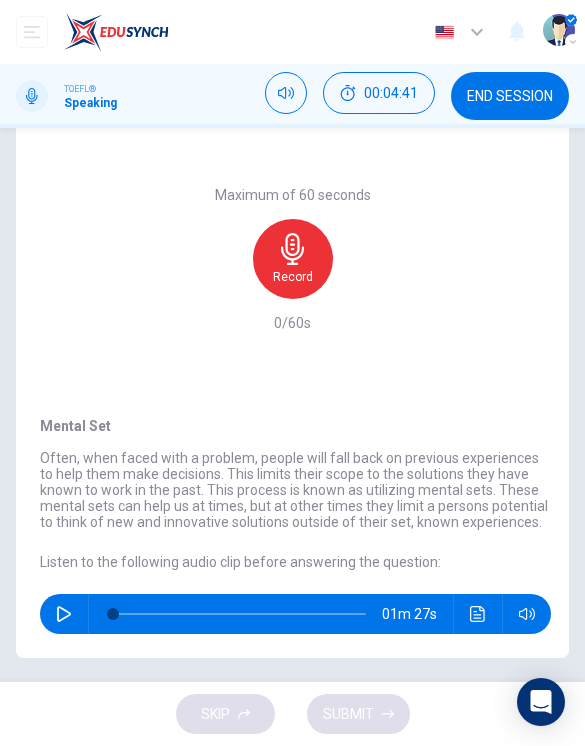 scroll, scrollTop: 0, scrollLeft: 0, axis: both 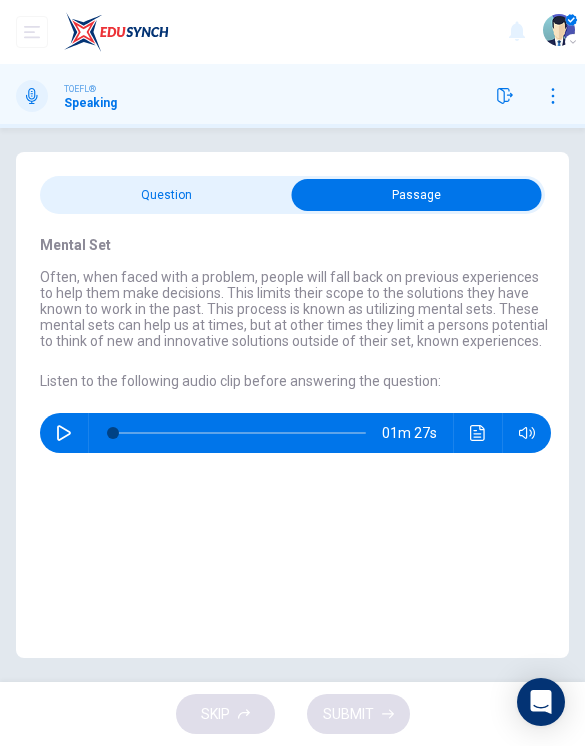 click at bounding box center (417, 195) 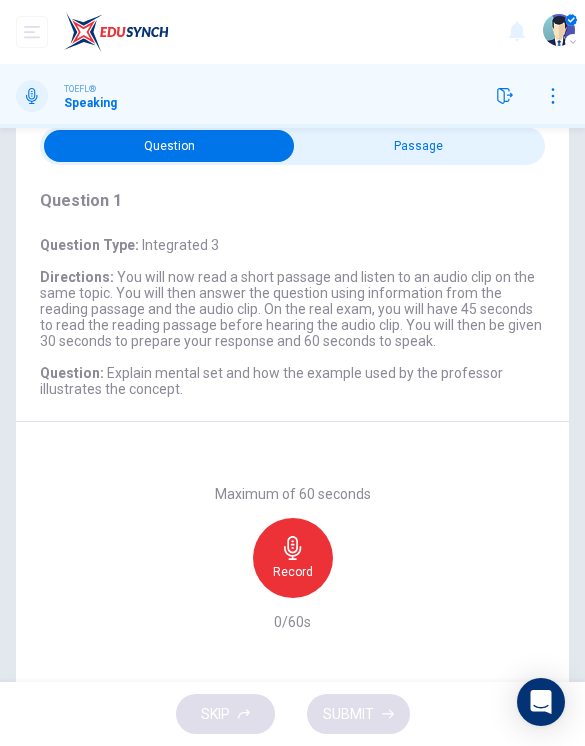 scroll, scrollTop: 52, scrollLeft: 0, axis: vertical 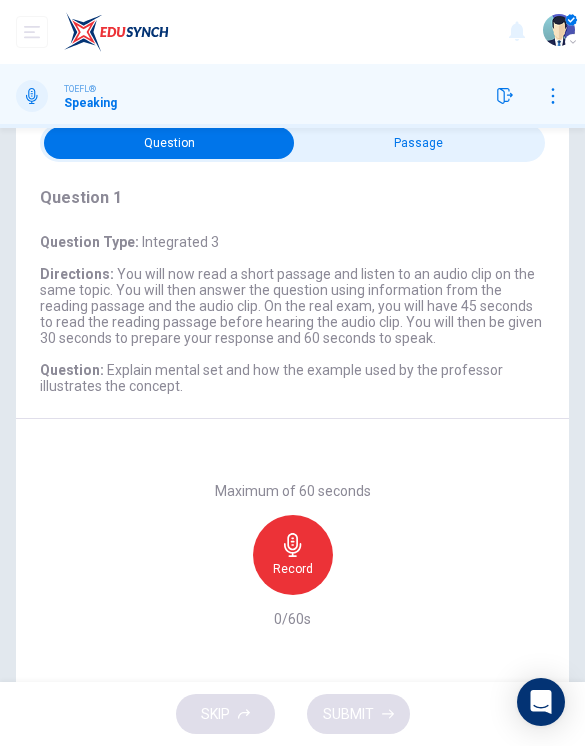 click at bounding box center (170, 143) 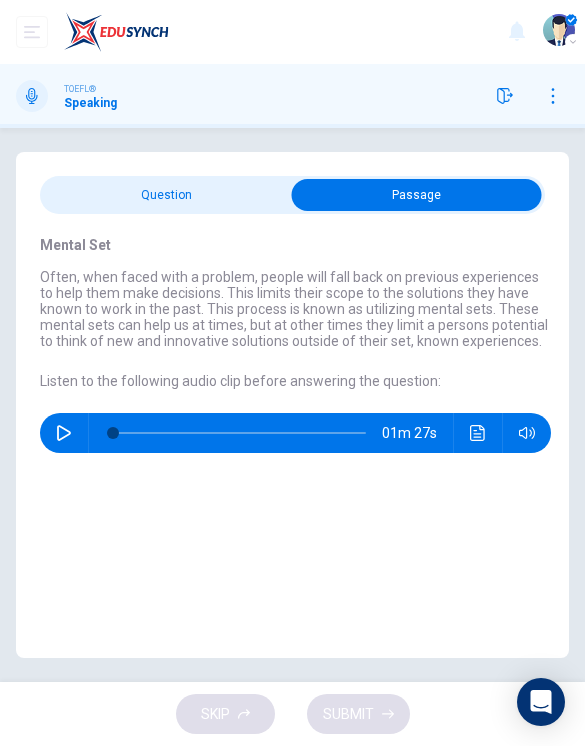 click on "Question   1 Question Type :   Integrated 3 Directions :   You will now read a short passage and listen to an audio clip on the same topic. You will then answer the question using information from the reading passage and the audio clip. On the real exam, you will have 45 seconds to read the reading passage before hearing the audio clip. You will then be given 30 seconds to prepare your response and 60 seconds to speak. Question :     Explain mental set and how the example used by the professor illustrates the concept.  Maximum of 60 seconds Record 0/60s Mental Set Often, when faced with a problem, people will fall back on previous experiences to help them make decisions. This limits their scope to the solutions they have known to work in the past. This process is known as utilizing mental sets. These mental sets can help us at times, but at other times they limit a persons potential to think of new and innovative solutions outside of their set, known experiences. : 01m 27s Maximum of 60 seconds Record 0/60s" at bounding box center [292, 405] 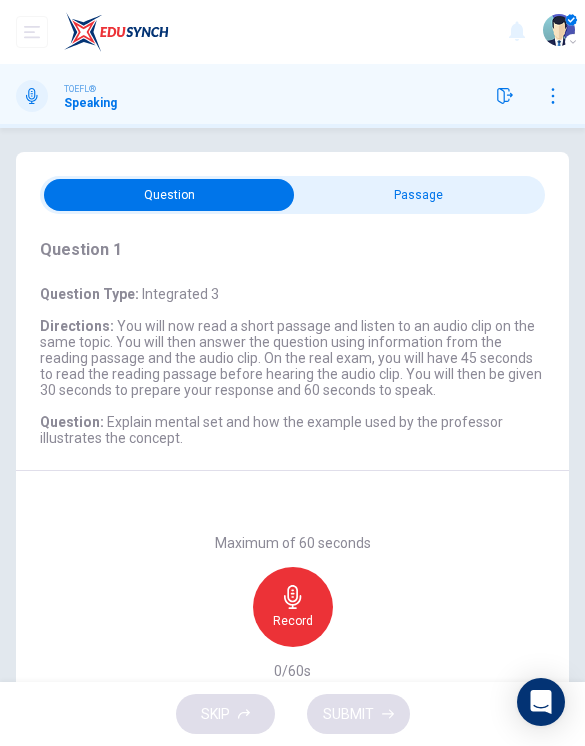 click at bounding box center [170, 195] 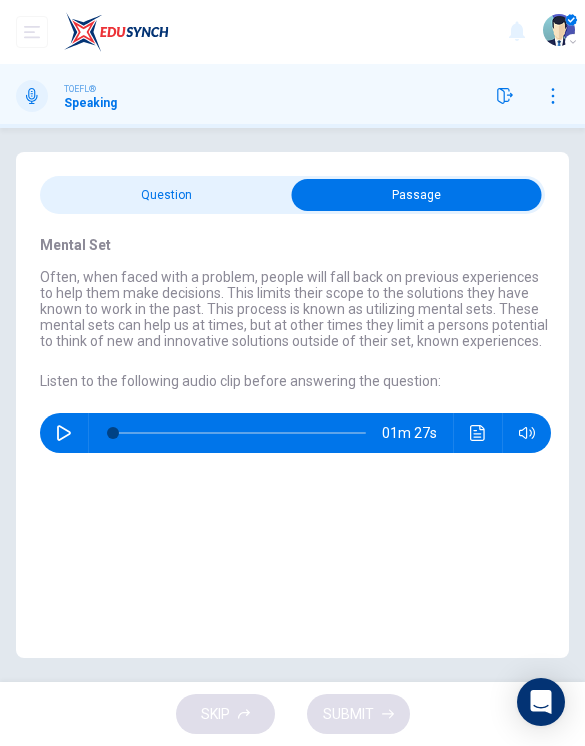 click at bounding box center (417, 195) 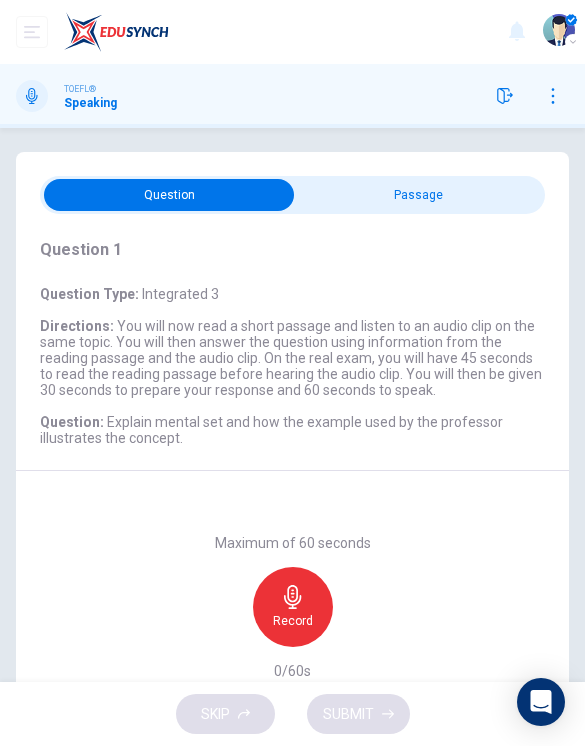 click 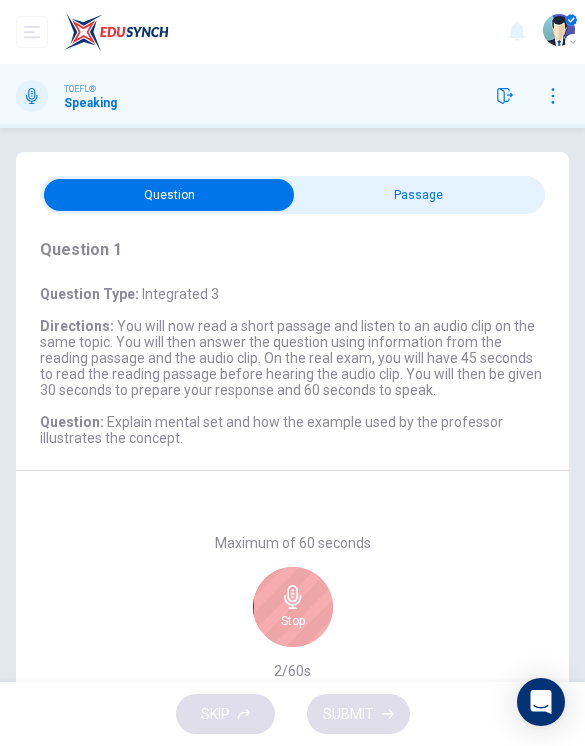 click at bounding box center [170, 195] 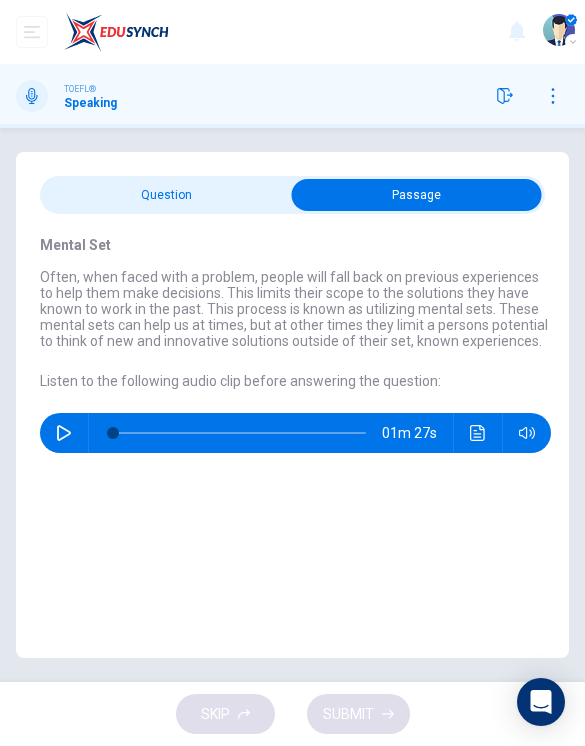 click at bounding box center [417, 195] 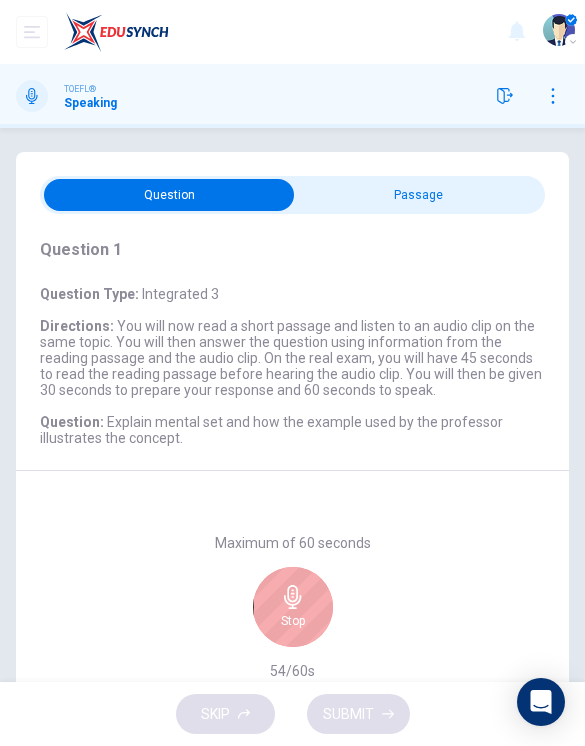 click on "Stop" at bounding box center (293, 607) 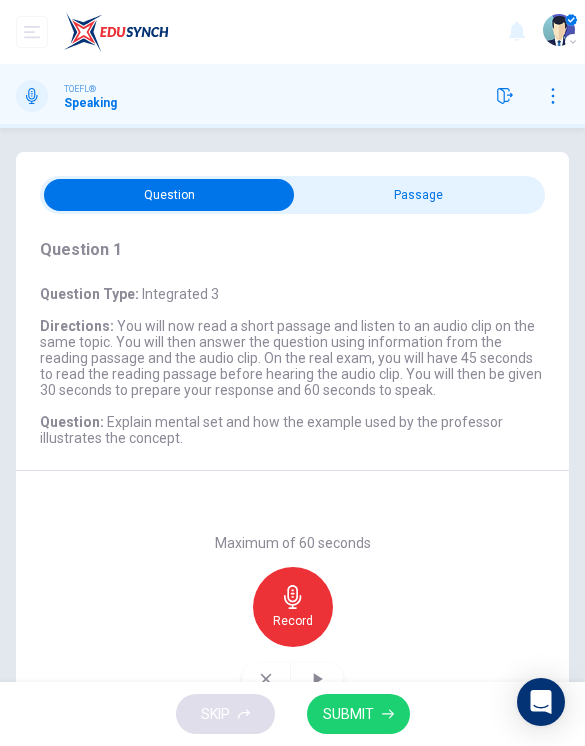 scroll, scrollTop: 95, scrollLeft: 0, axis: vertical 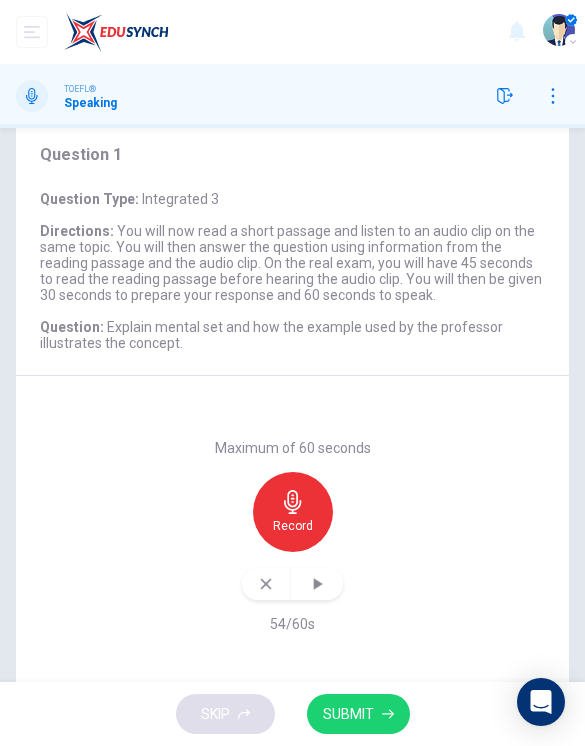 click on "SUBMIT" at bounding box center (358, 714) 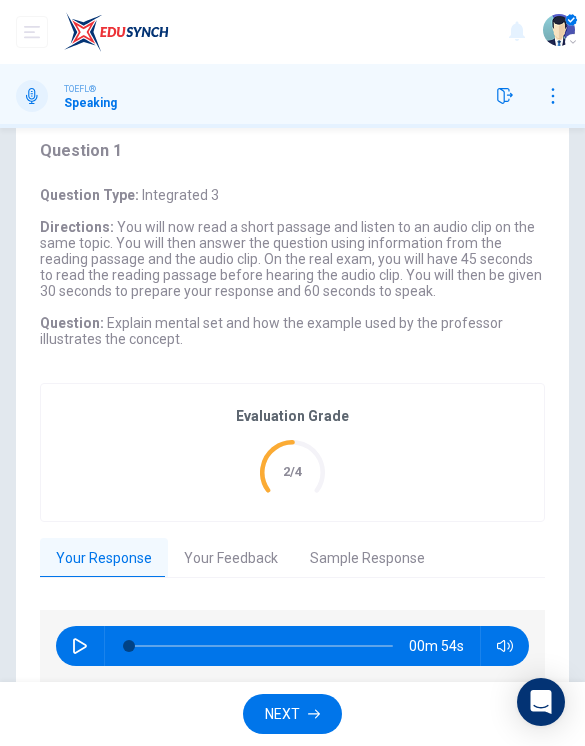 scroll, scrollTop: 4, scrollLeft: 0, axis: vertical 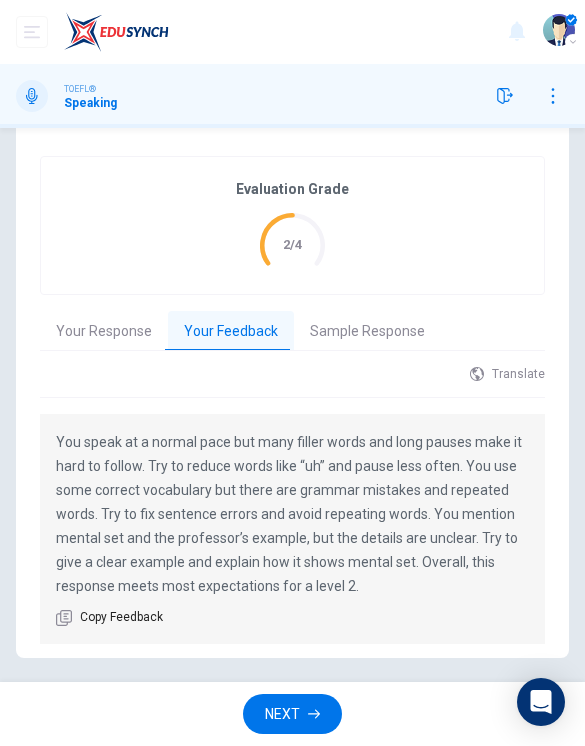 click on "NEXT" at bounding box center (292, 714) 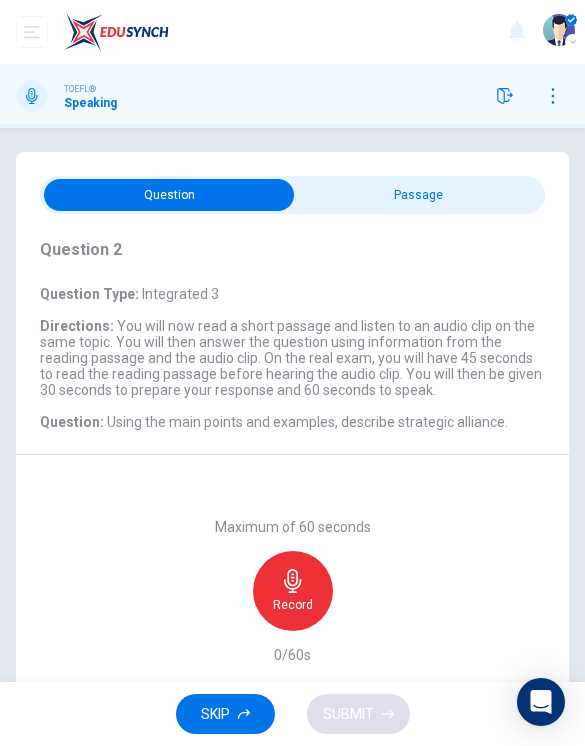click at bounding box center (170, 195) 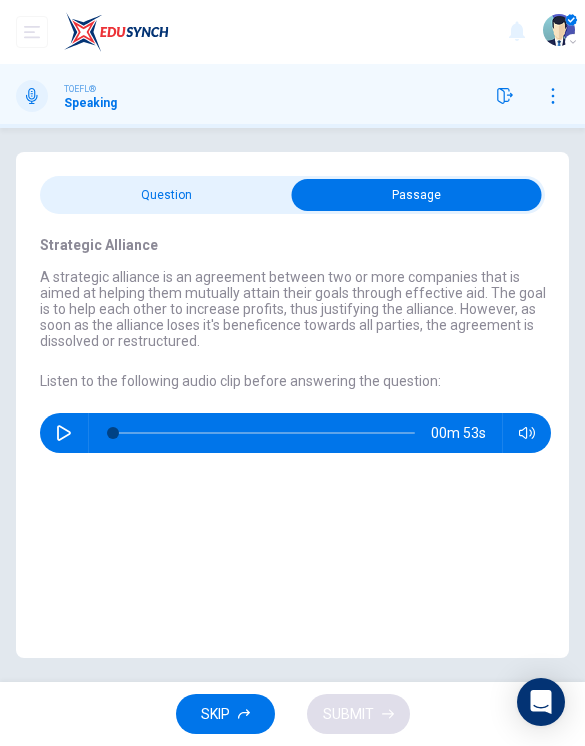 click at bounding box center [64, 433] 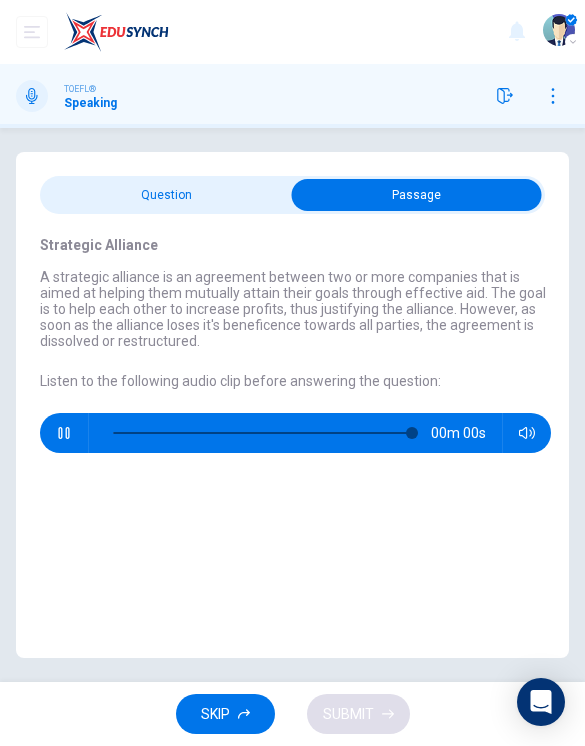type on "0" 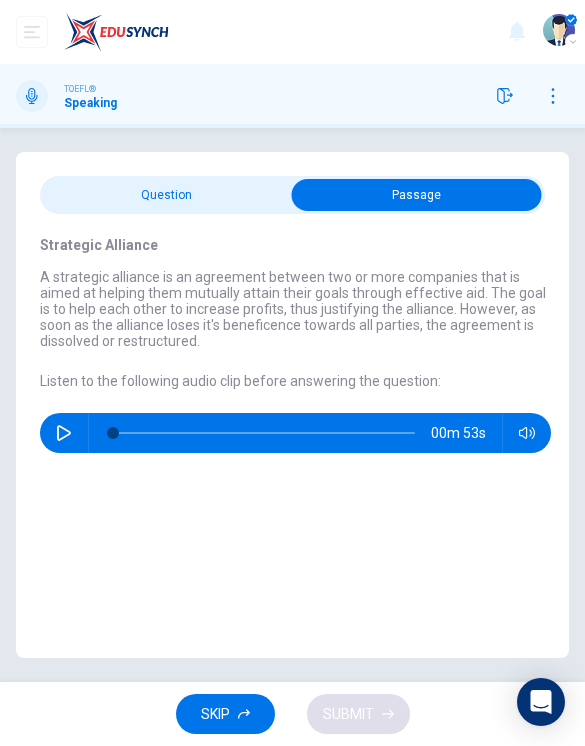 click at bounding box center (417, 195) 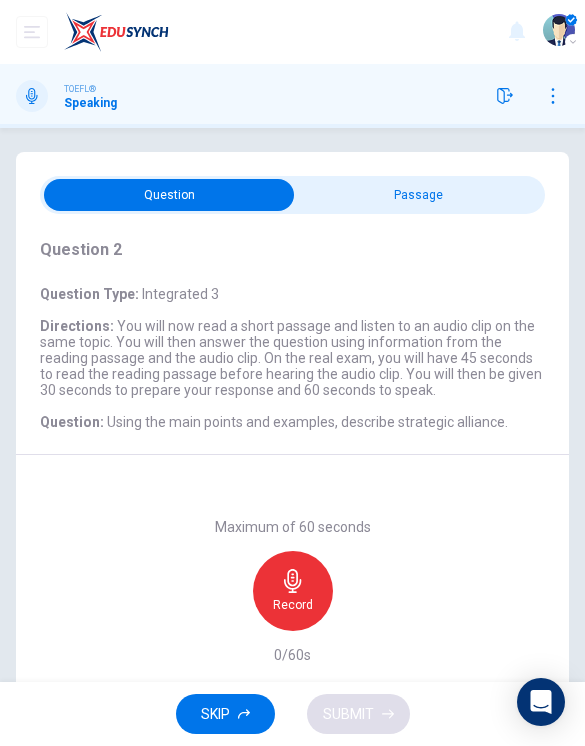 click on "Record" at bounding box center (293, 591) 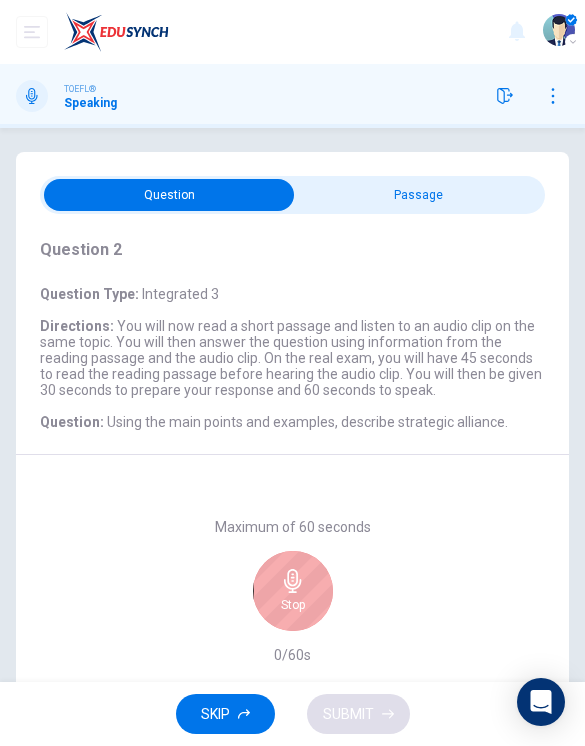 click at bounding box center (170, 195) 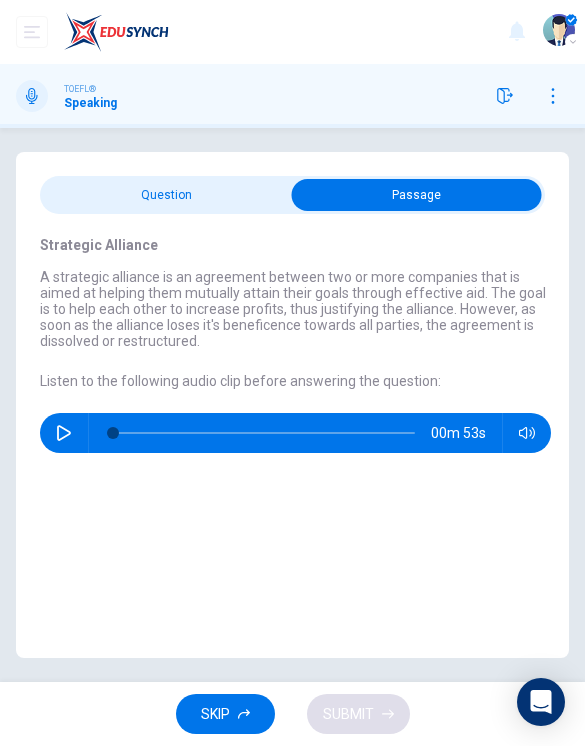 click at bounding box center [417, 195] 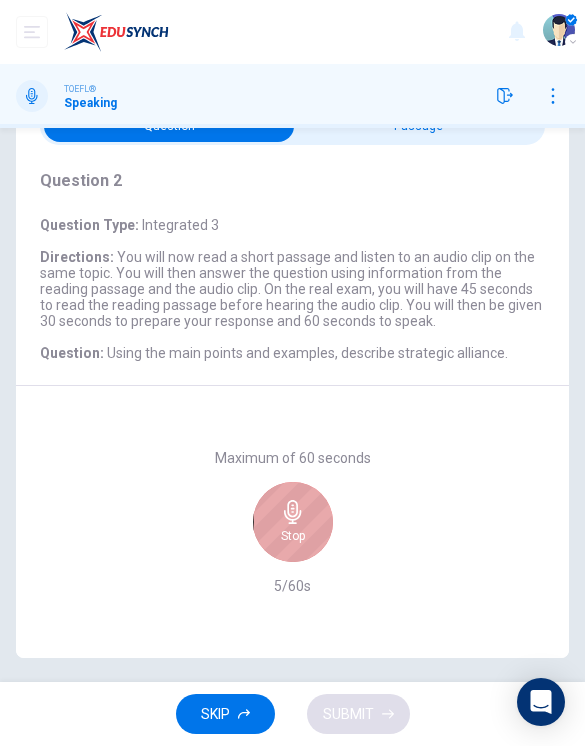 scroll, scrollTop: 69, scrollLeft: 0, axis: vertical 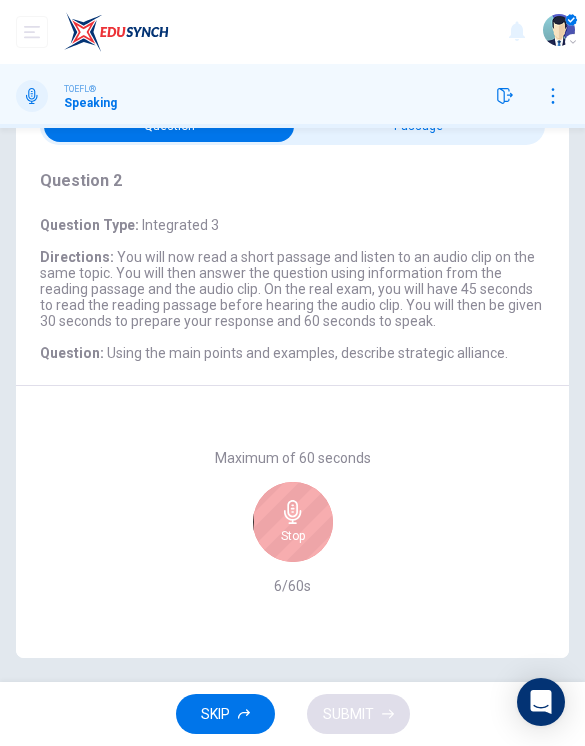 click on "Stop" at bounding box center (293, 536) 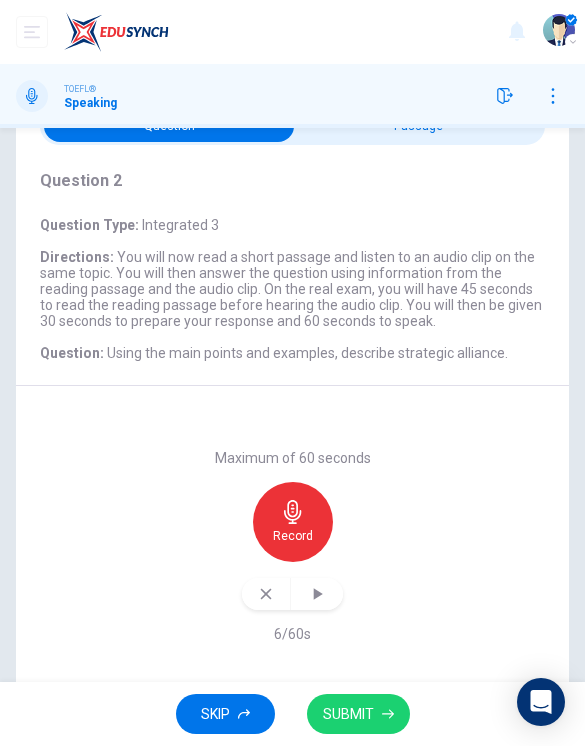 click at bounding box center [266, 594] 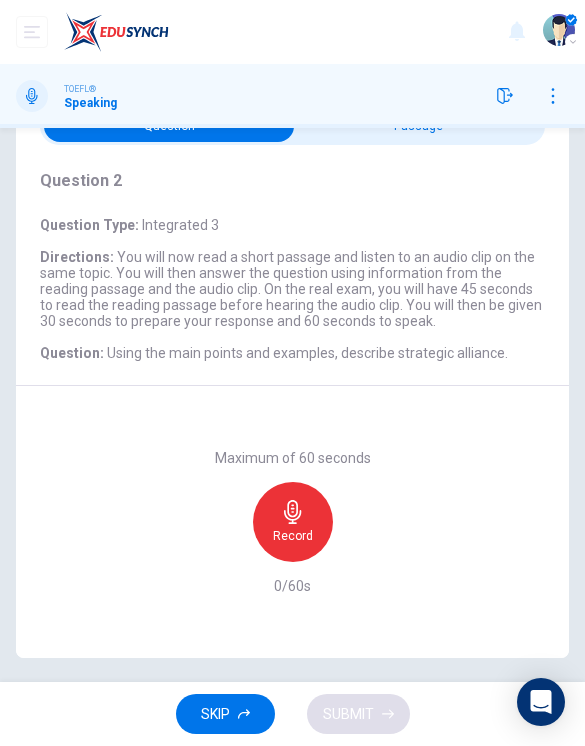 click on "Record" at bounding box center (293, 522) 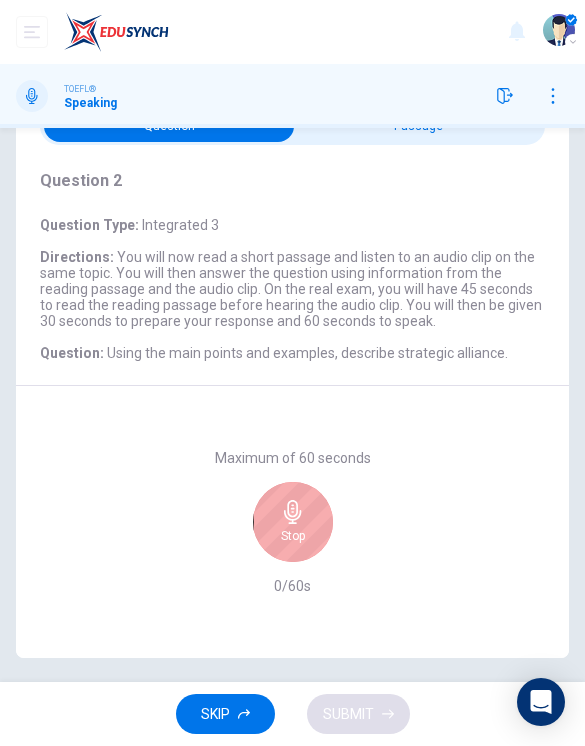 click at bounding box center (170, 126) 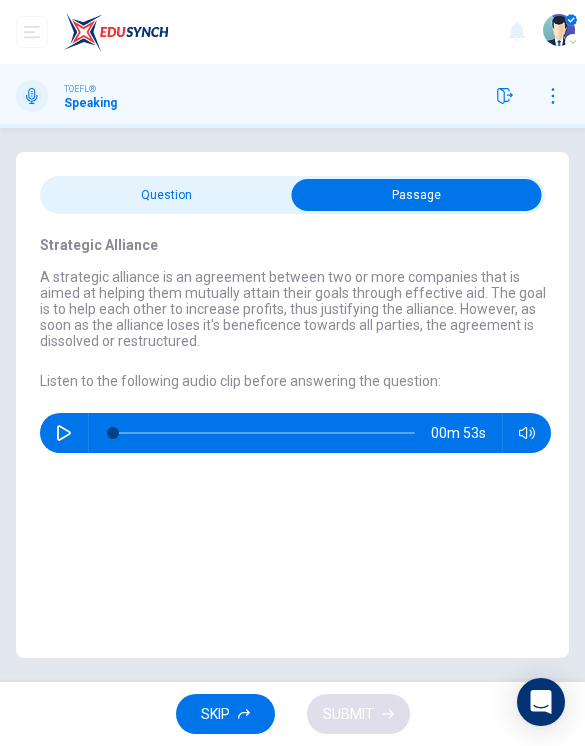scroll, scrollTop: 0, scrollLeft: 0, axis: both 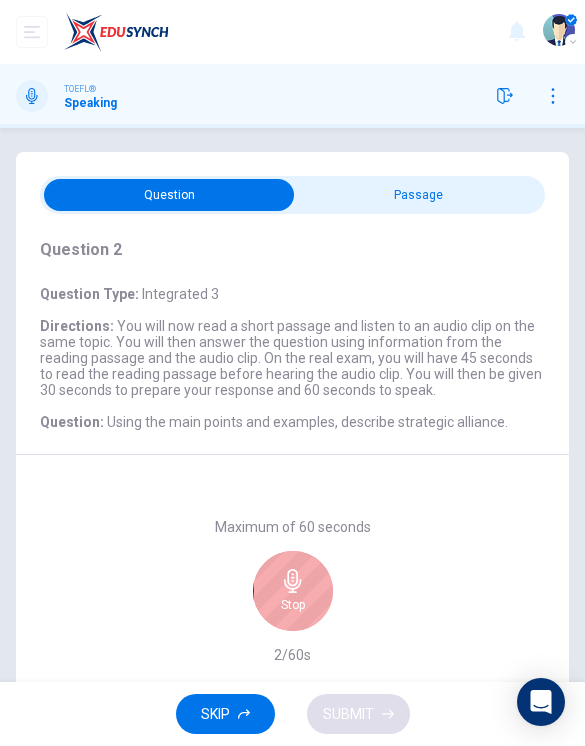 click at bounding box center [170, 195] 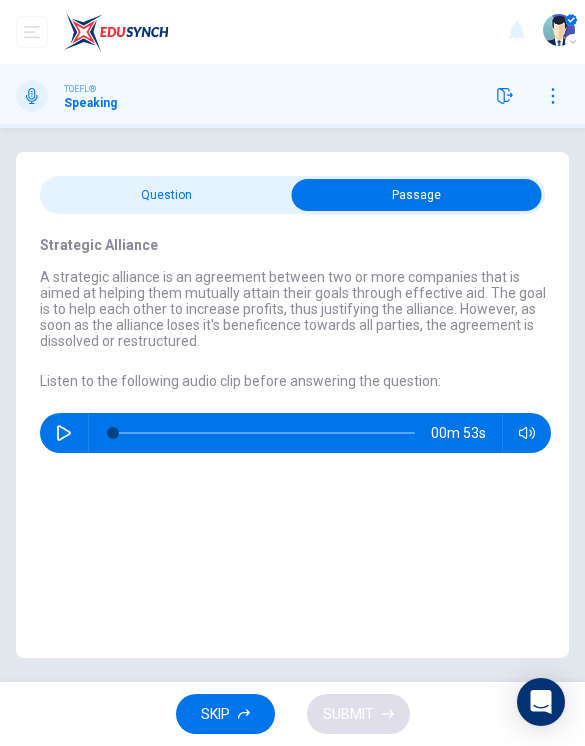 click at bounding box center (417, 195) 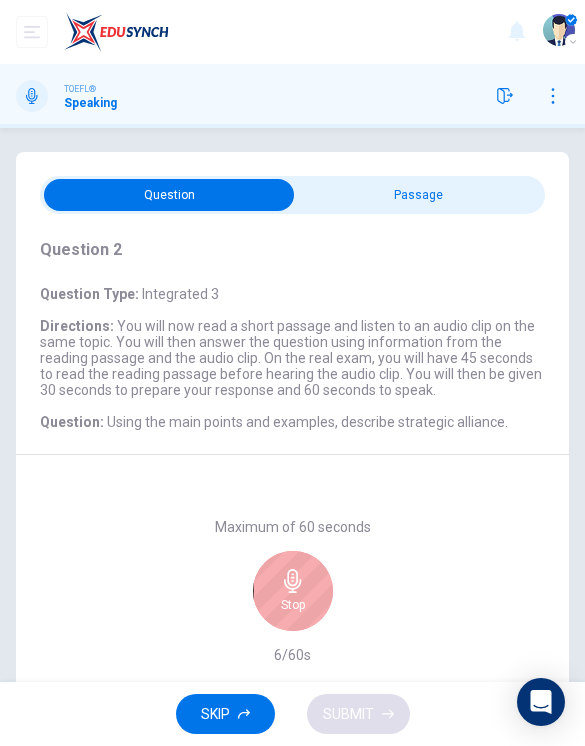 click on "Stop" at bounding box center (293, 591) 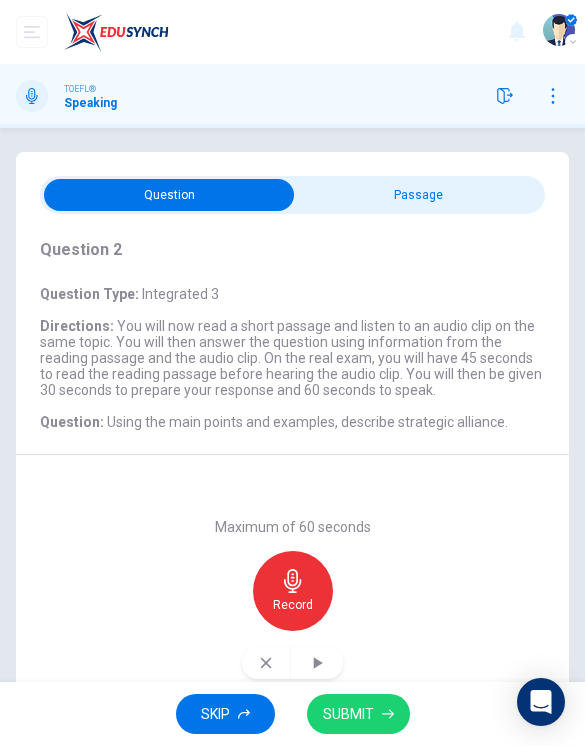 click 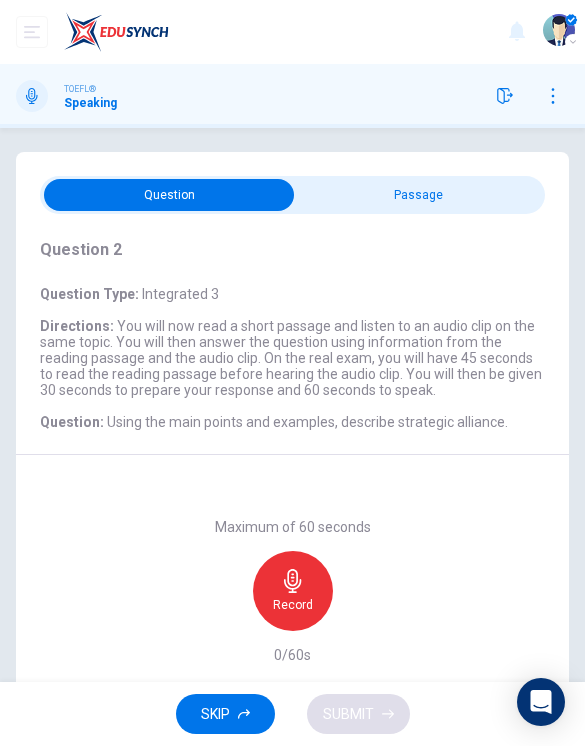 click 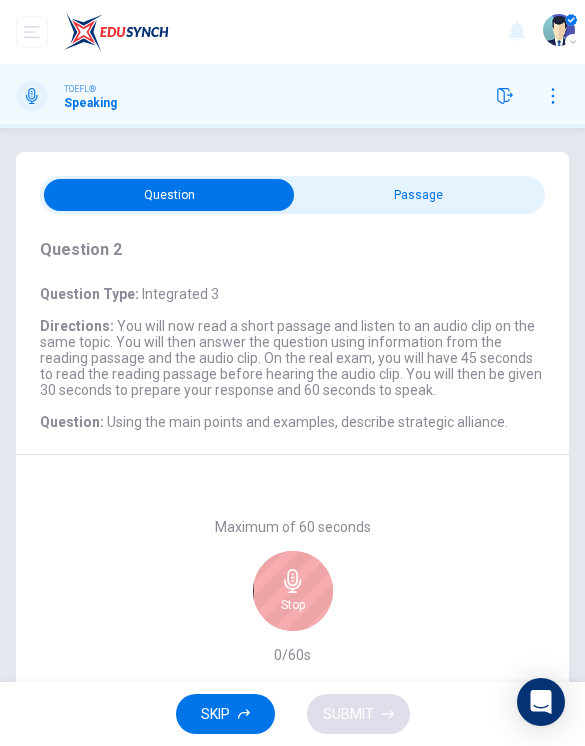 click on "Question   2 Question Type :   Integrated 3 Directions :   You will now read a short passage and listen to an audio clip on the same topic. You will then answer the question using information from the reading passage and the audio clip. On the real exam, you will have 45 seconds to read the reading passage before hearing the audio clip. You will then be given 30 seconds to prepare your response and 60 seconds to speak. Question :     Using the main points and examples, describe strategic alliance. Maximum of 60 seconds Stop 0/60s Strategic Alliance A strategic alliance is an agreement between two or more companies that is aimed at helping them mutually attain their goals through effective aid. The goal is to help each other to increase profits, thus justifying the alliance. However, as soon as the alliance loses it's beneficence towards all parties, the agreement is dissolved or restructured. Listen to the following audio clip before answering the question : 00m 53s Maximum of 60 seconds Stop 0/60s" at bounding box center [292, 439] 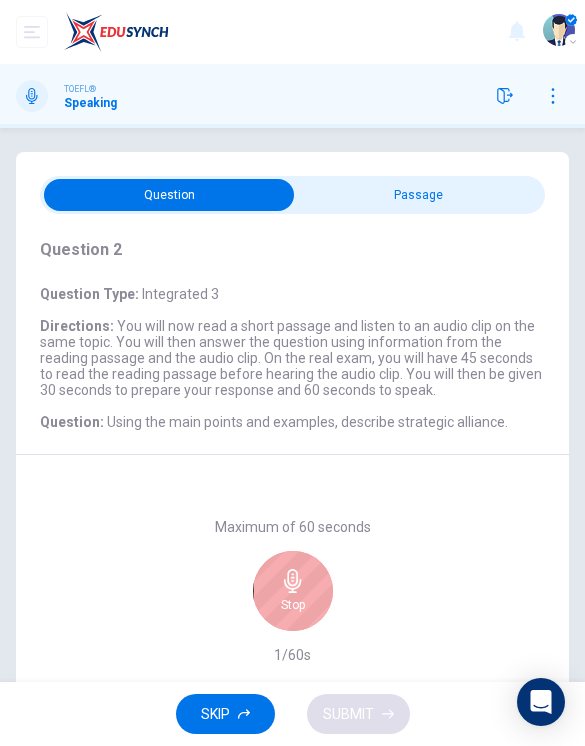 click at bounding box center [170, 195] 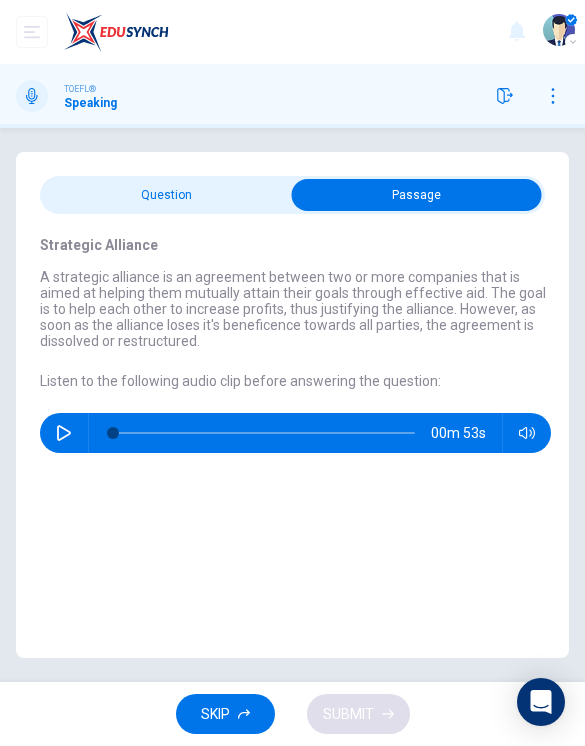 click at bounding box center (417, 195) 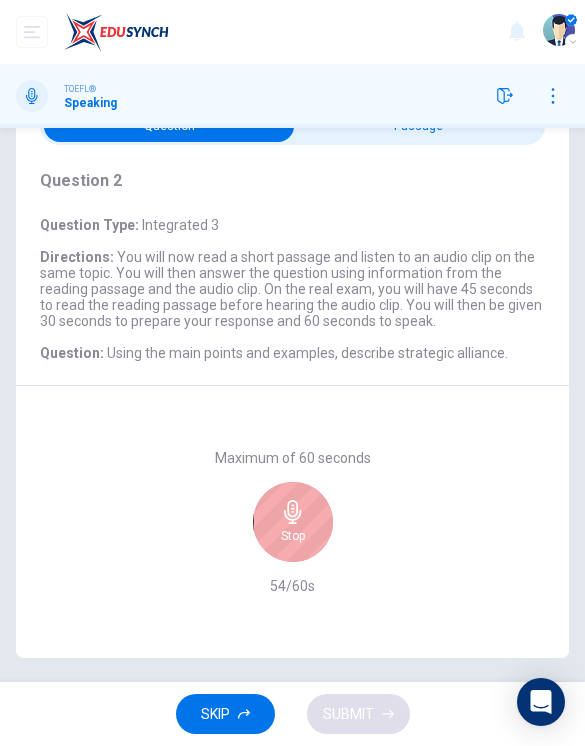 scroll, scrollTop: 69, scrollLeft: 0, axis: vertical 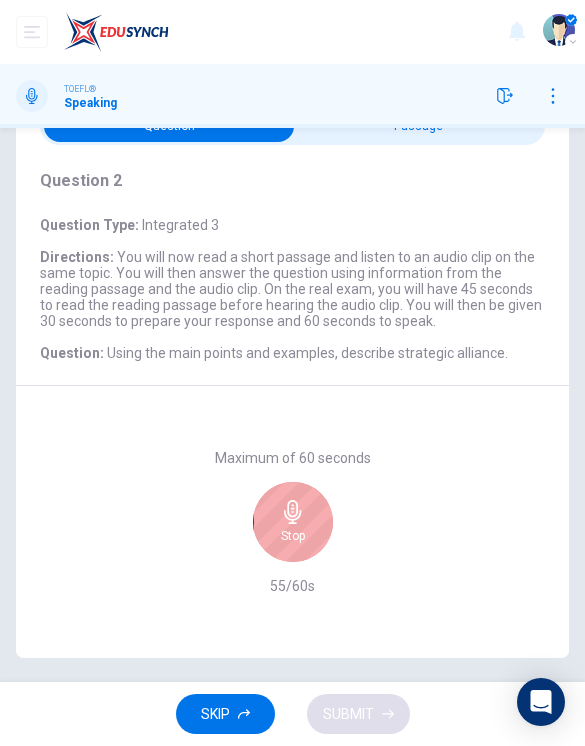 click on "Stop" at bounding box center [293, 536] 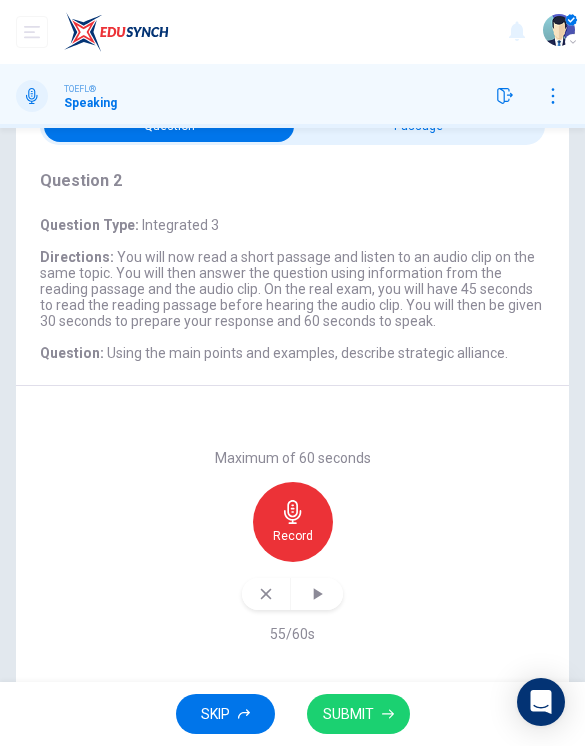 click 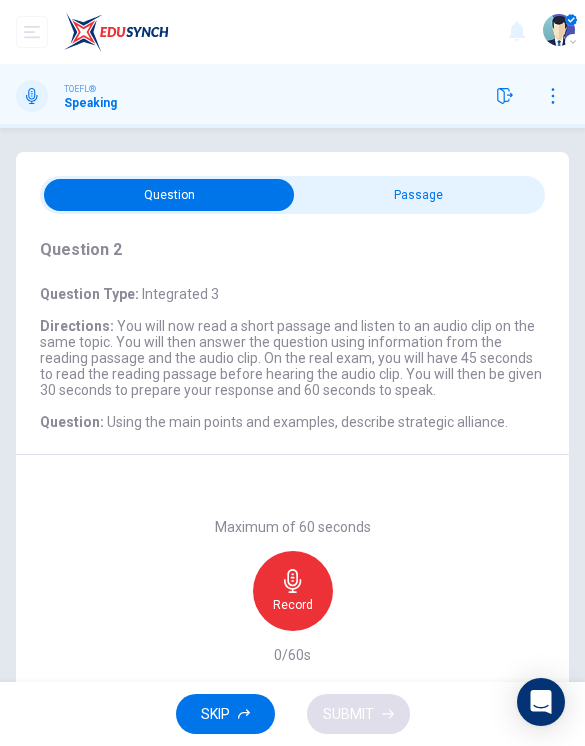 scroll, scrollTop: 0, scrollLeft: 0, axis: both 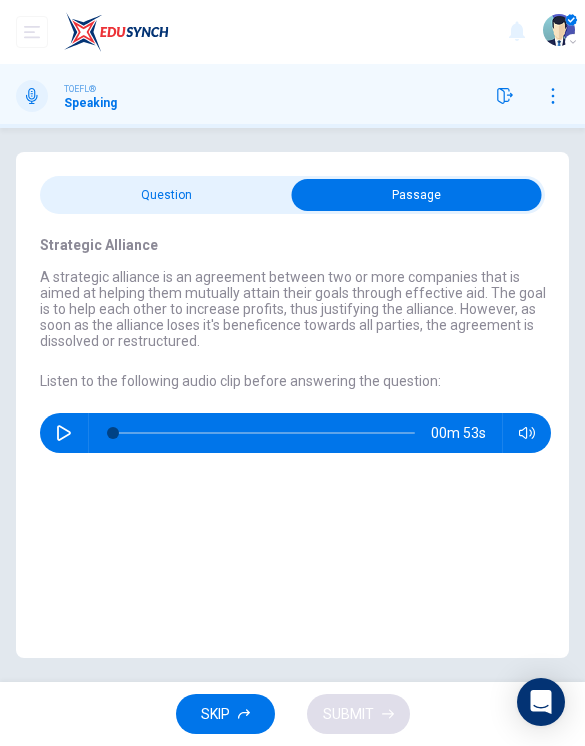 click at bounding box center (417, 195) 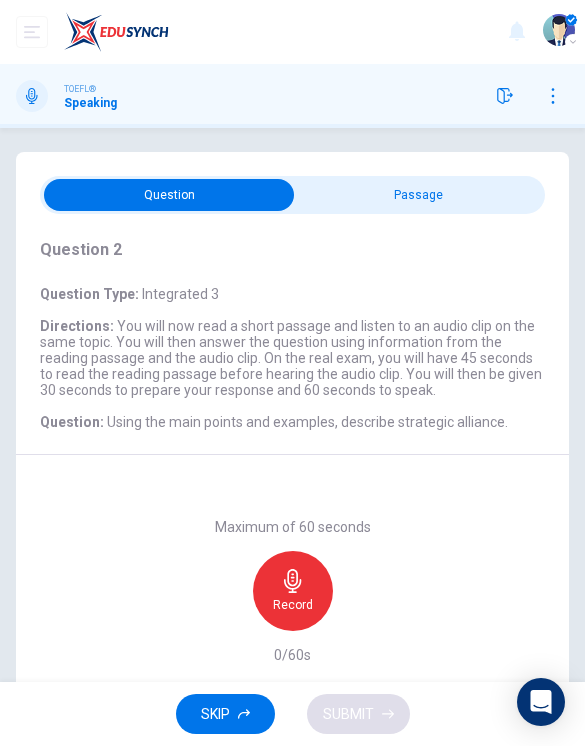 click 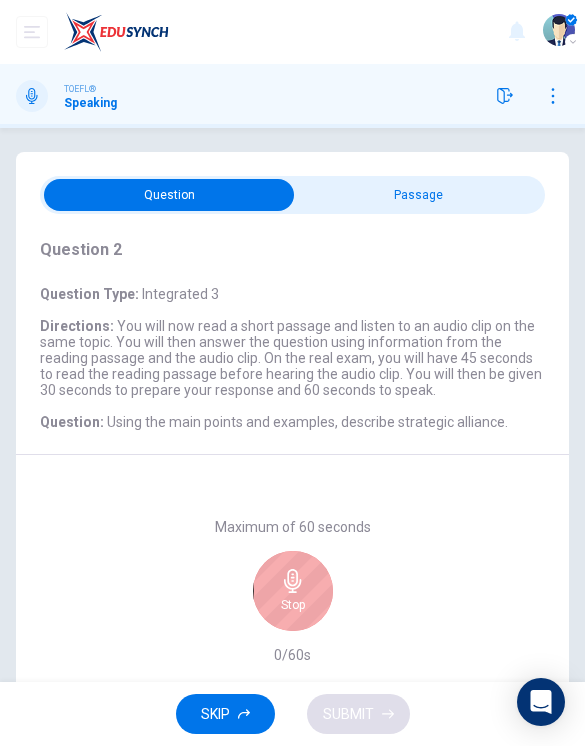 click at bounding box center [170, 195] 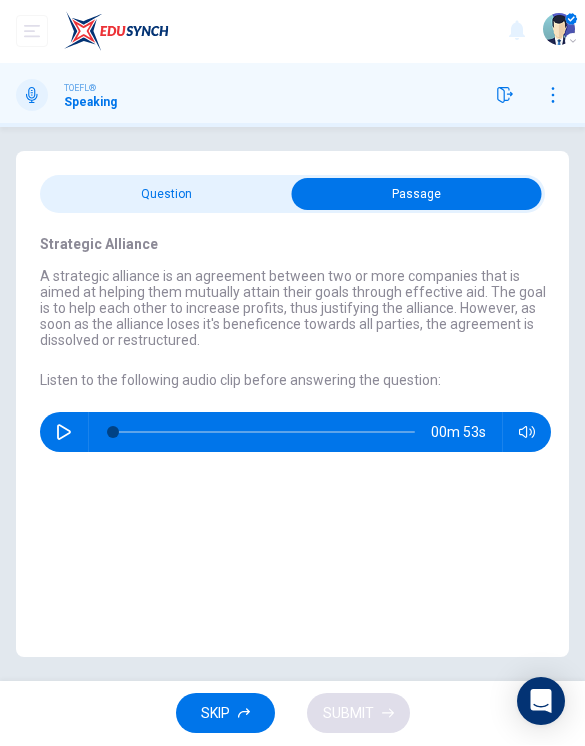 click at bounding box center (417, 195) 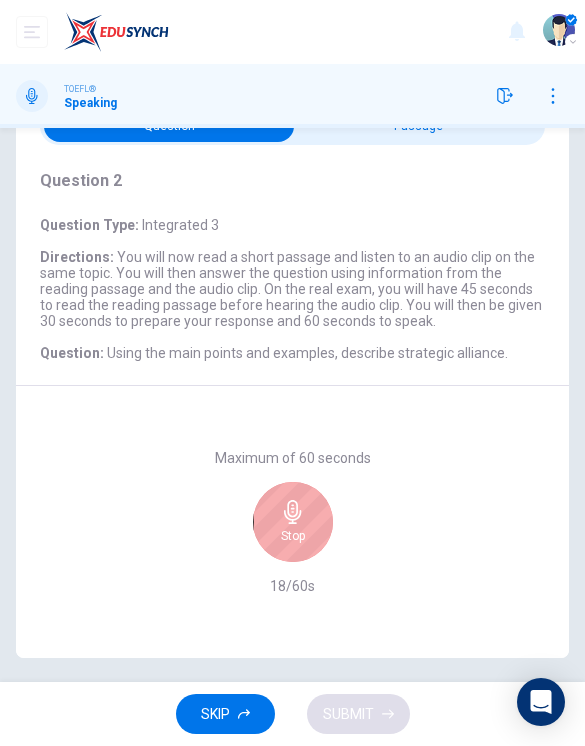 scroll, scrollTop: 69, scrollLeft: 0, axis: vertical 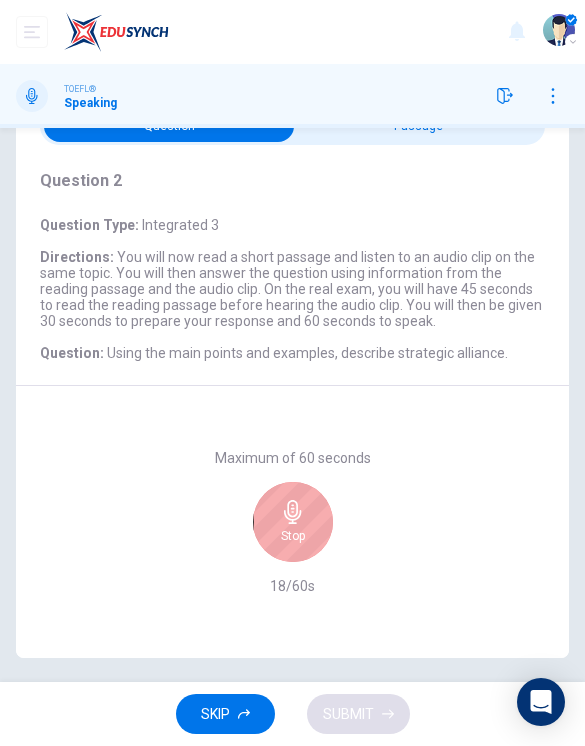 click on "Stop" at bounding box center [293, 522] 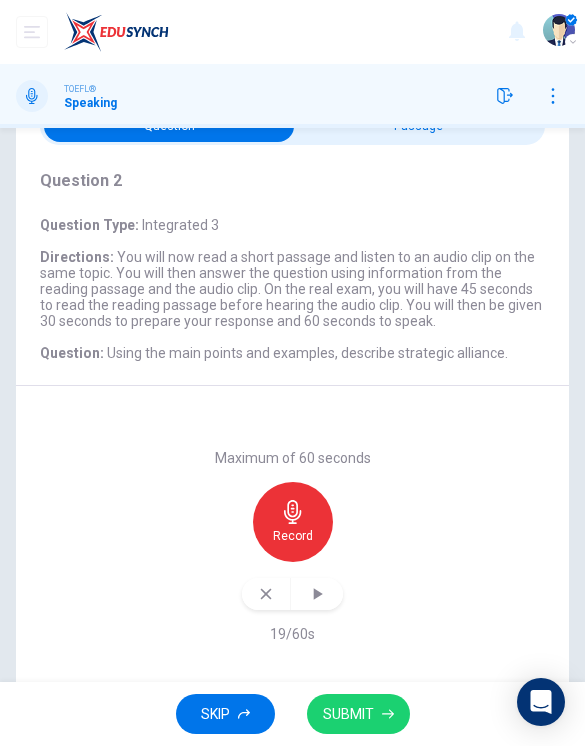 click 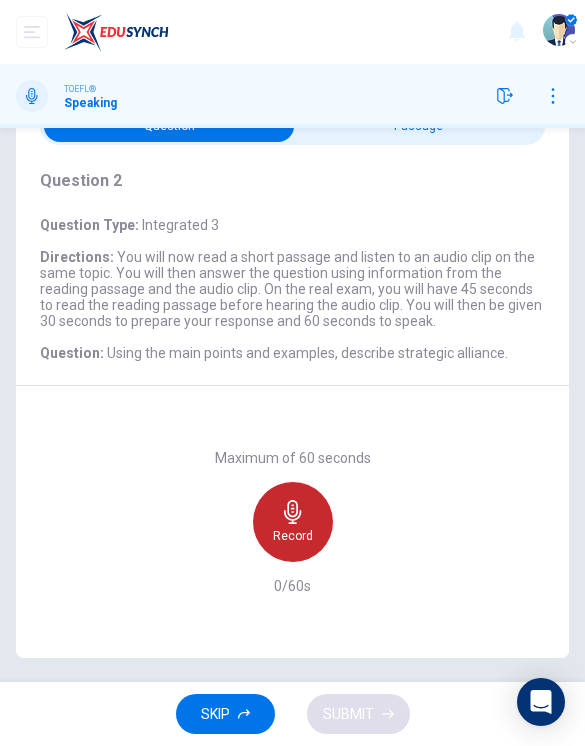 click 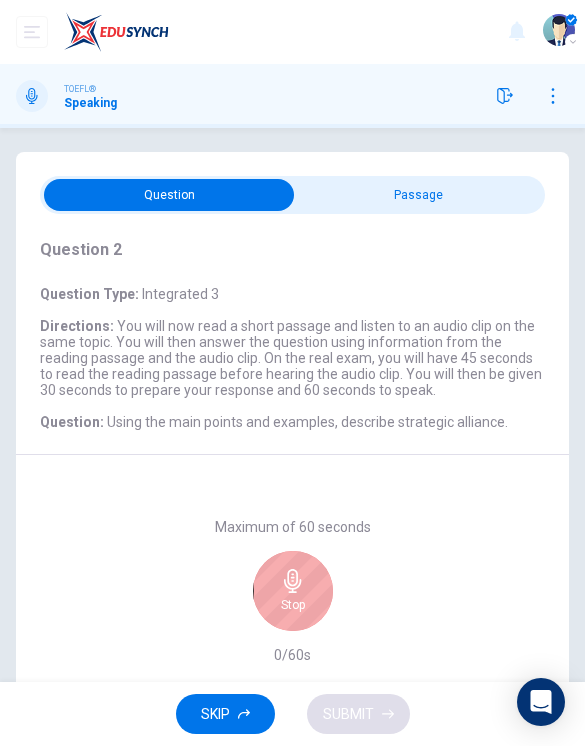 scroll, scrollTop: -1, scrollLeft: 0, axis: vertical 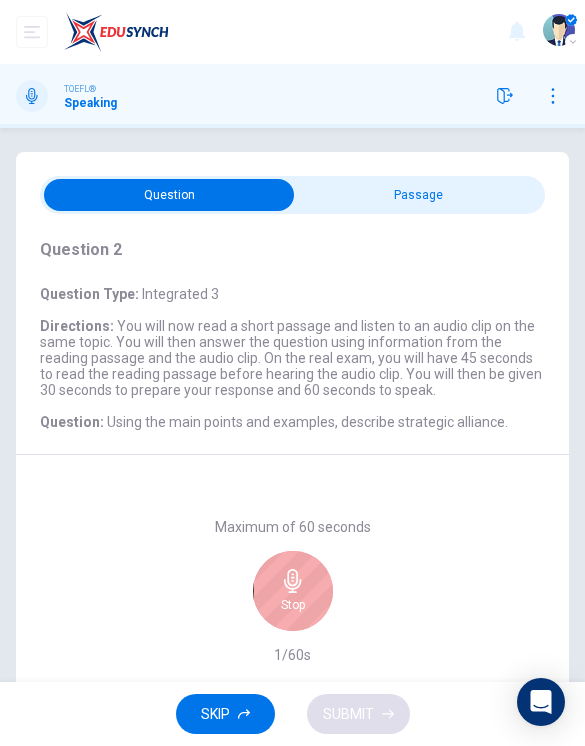 click at bounding box center (170, 195) 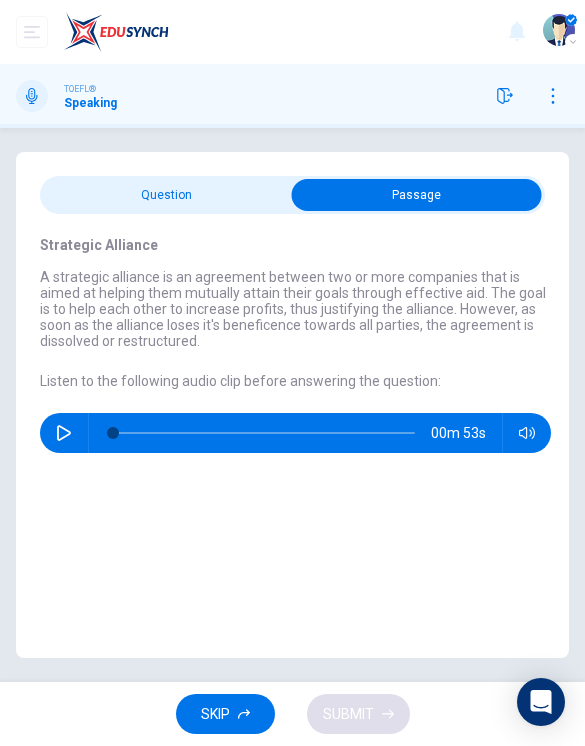 click at bounding box center [417, 195] 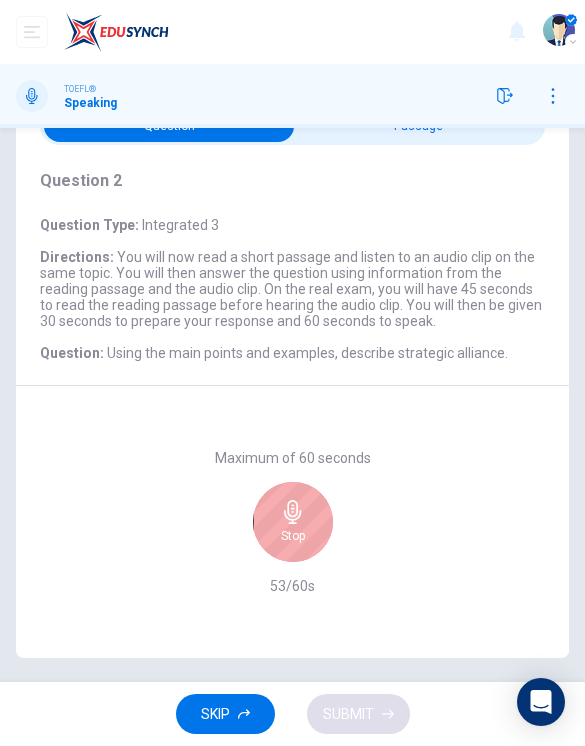 scroll, scrollTop: 69, scrollLeft: 0, axis: vertical 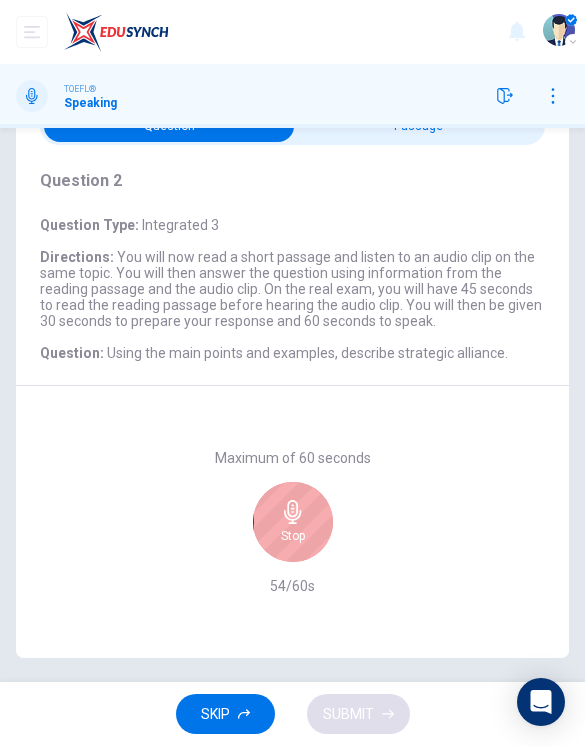 click on "Stop" at bounding box center [293, 522] 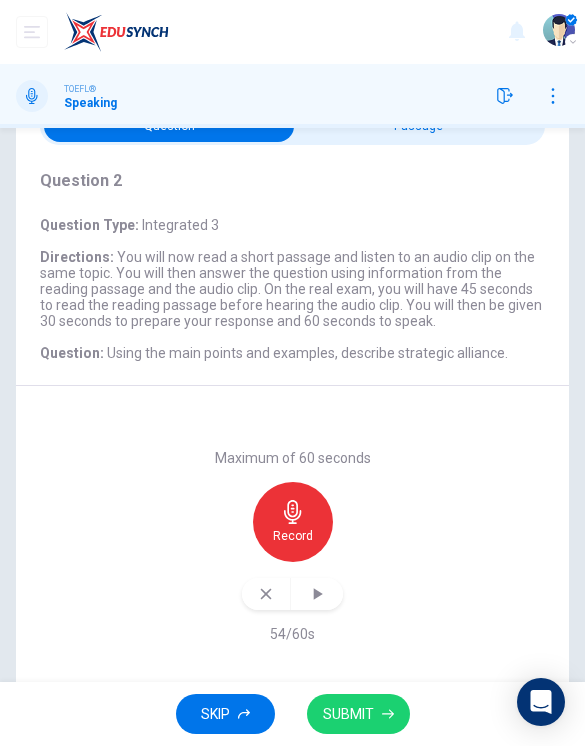 click on "SUBMIT" at bounding box center [358, 714] 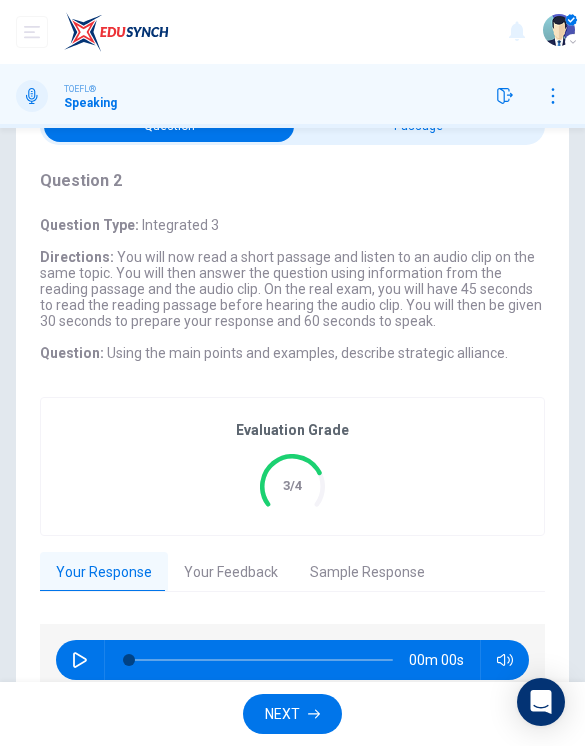 scroll, scrollTop: 0, scrollLeft: 0, axis: both 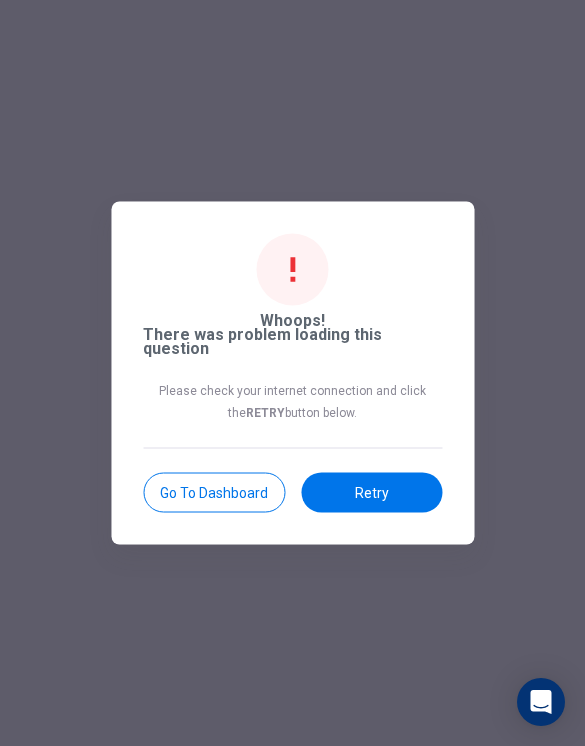 click on "Retry" at bounding box center [371, 493] 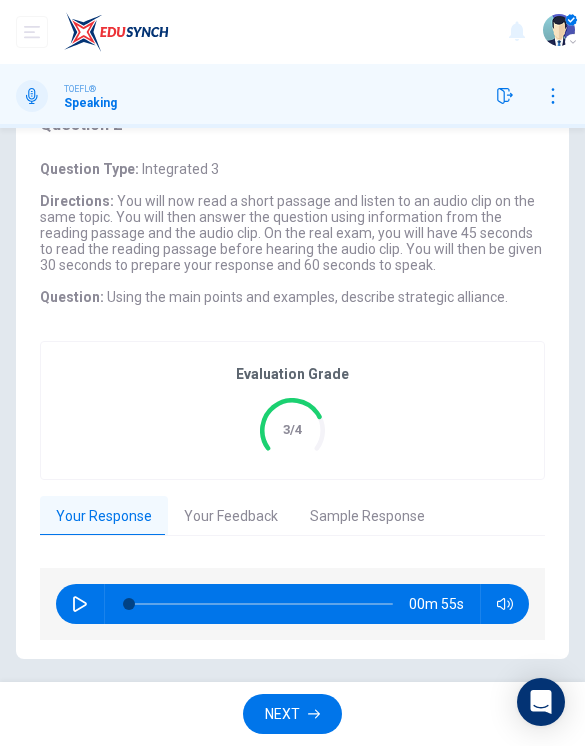 click on "Your Feedback" at bounding box center (231, 517) 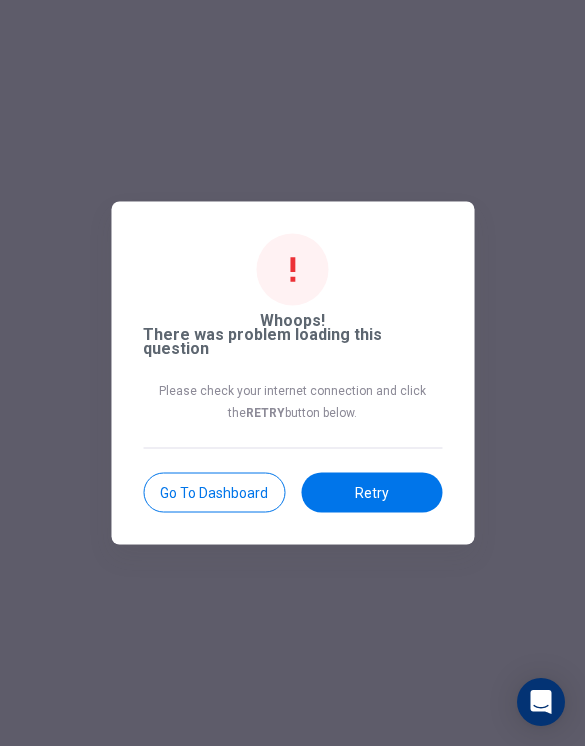 click on "Retry" at bounding box center (371, 493) 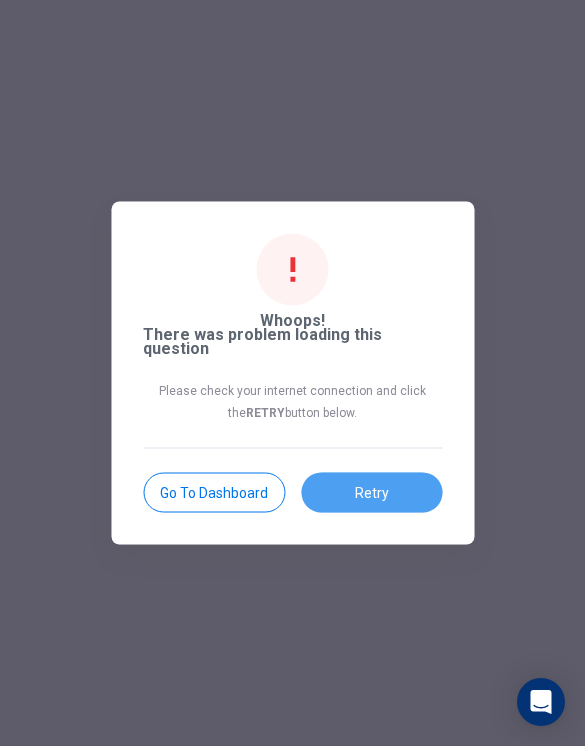 click on "Retry" at bounding box center [371, 493] 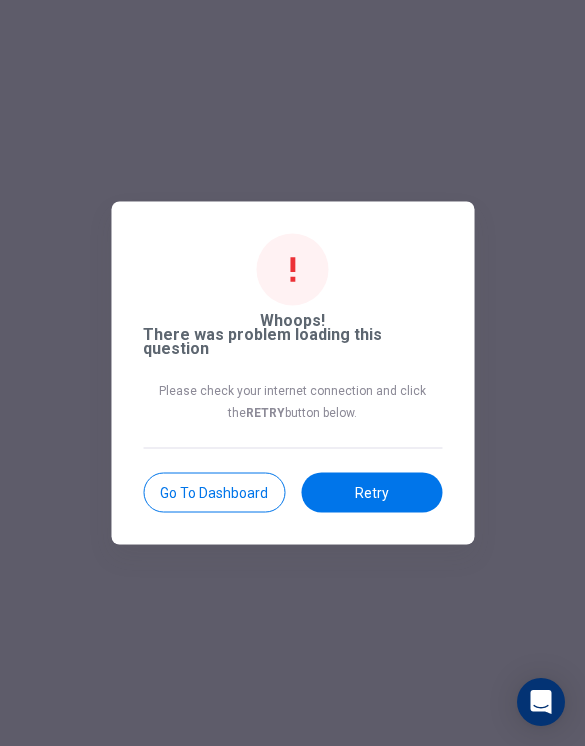 click on "Retry" at bounding box center (371, 493) 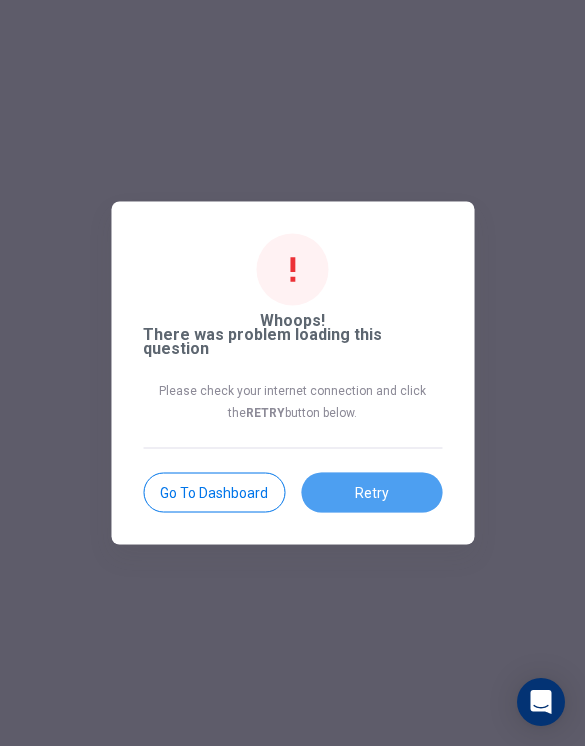 click on "Retry" at bounding box center [371, 493] 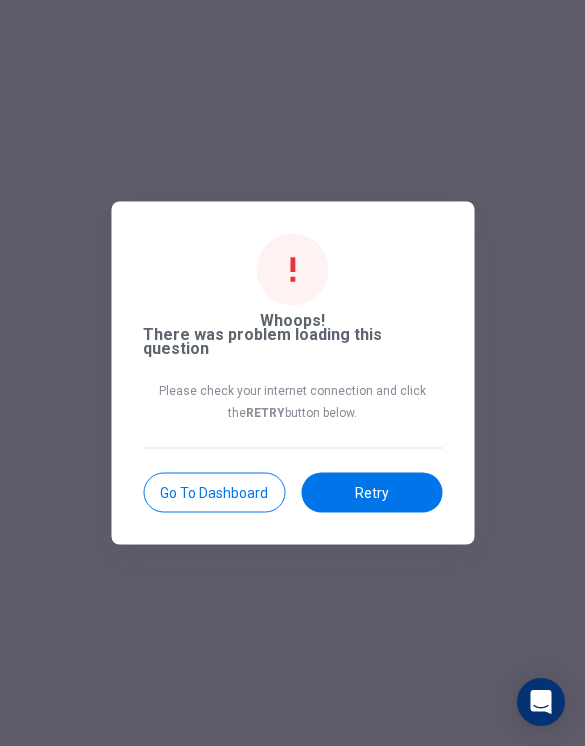 click on "Retry" at bounding box center [371, 493] 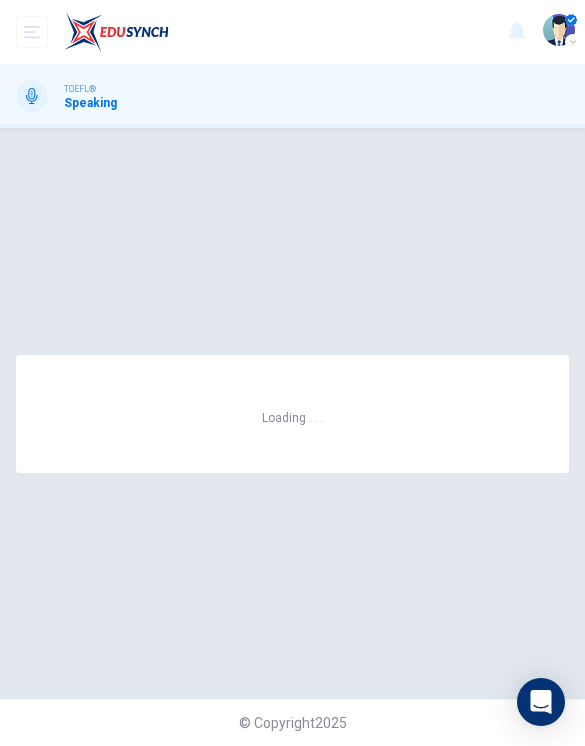 scroll, scrollTop: 0, scrollLeft: 0, axis: both 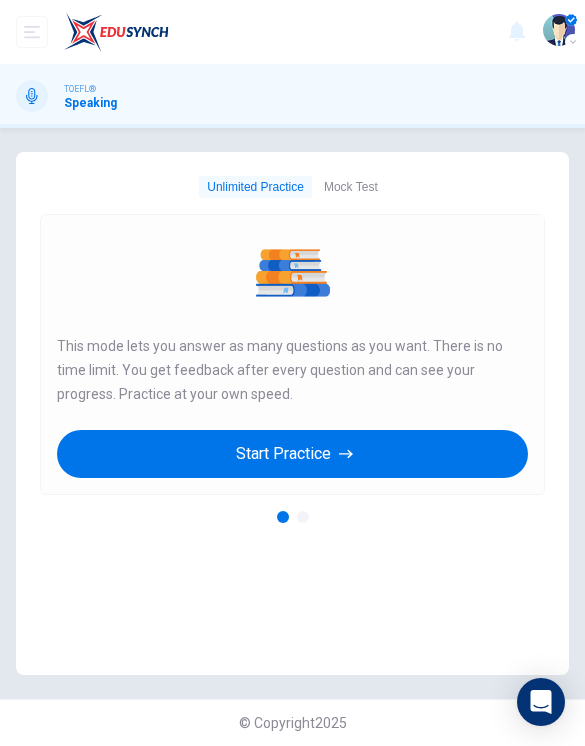 click on "Start Practice" at bounding box center [292, 454] 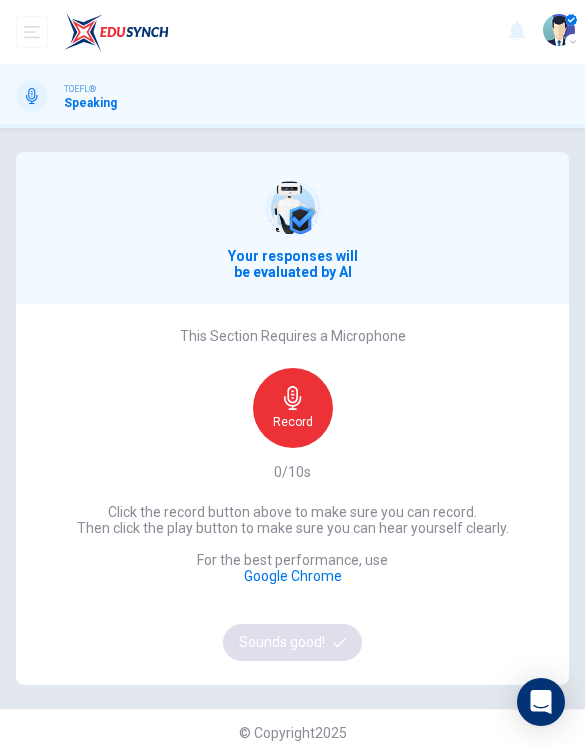 click 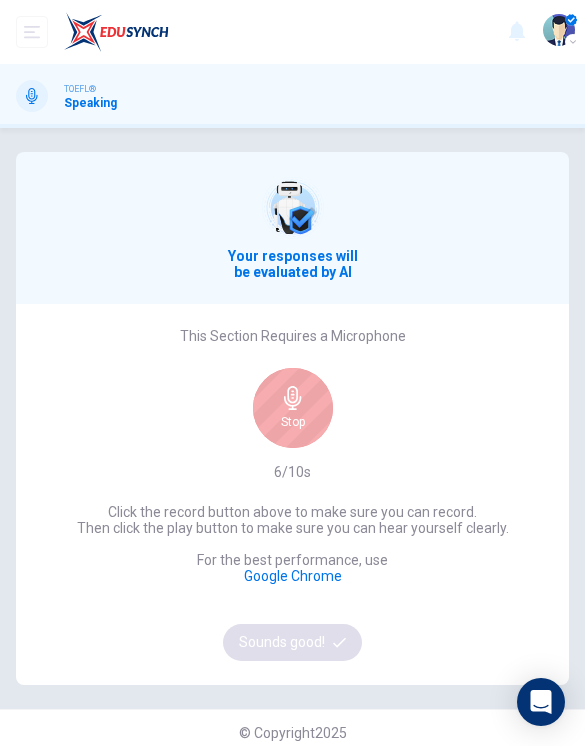 click 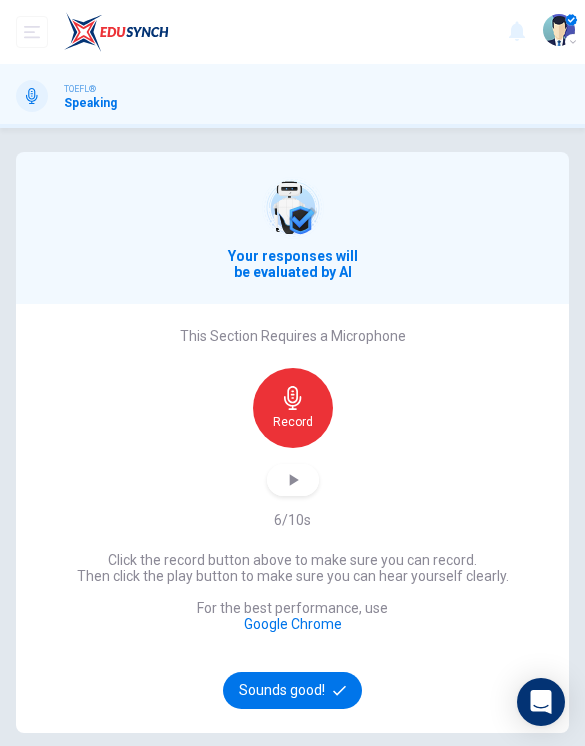 click on "Click the record button above to make sure you can record.     Then click the play button to make sure you can hear yourself clearly. For the best performance, use Google Chrome Sounds good!" at bounding box center (293, 630) 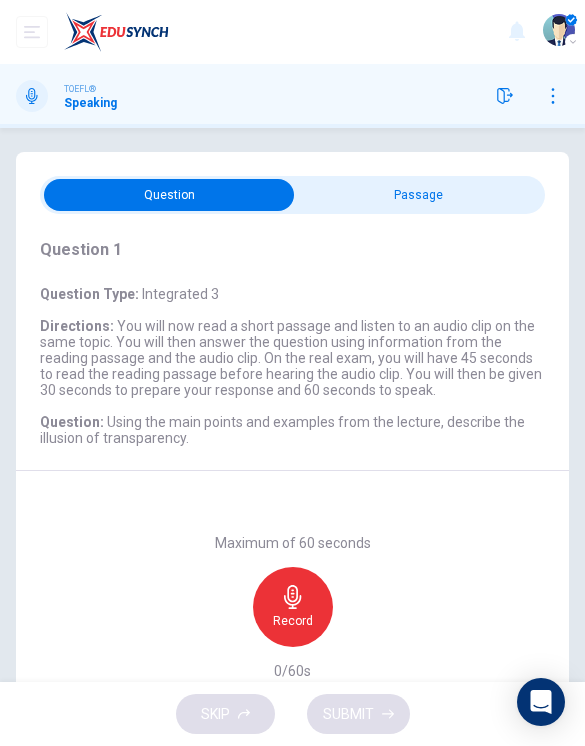 scroll, scrollTop: 0, scrollLeft: 0, axis: both 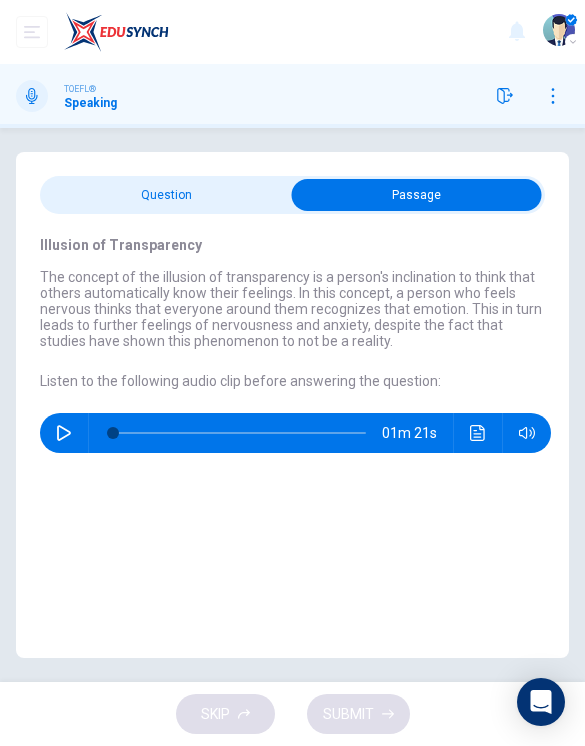 click at bounding box center (64, 433) 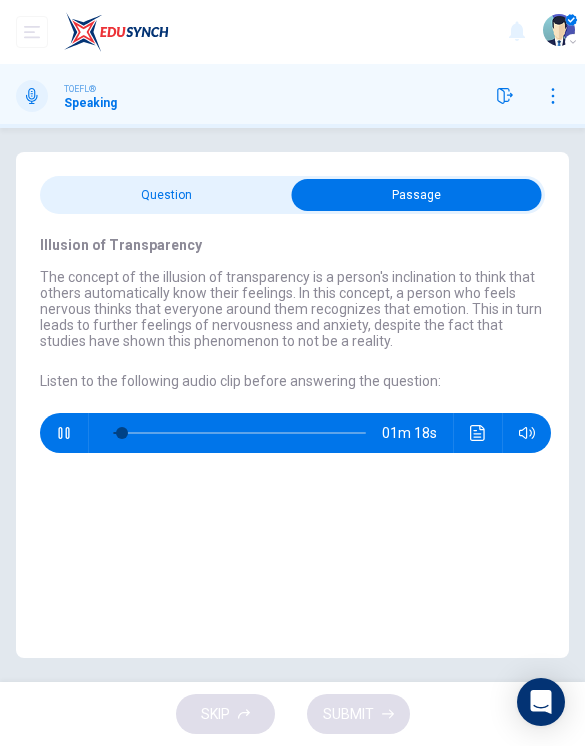 click at bounding box center [478, 433] 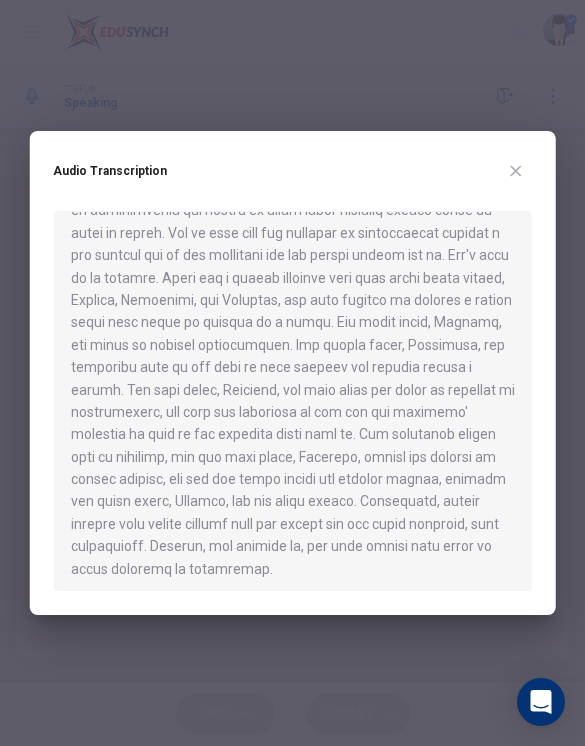 scroll, scrollTop: 50, scrollLeft: 0, axis: vertical 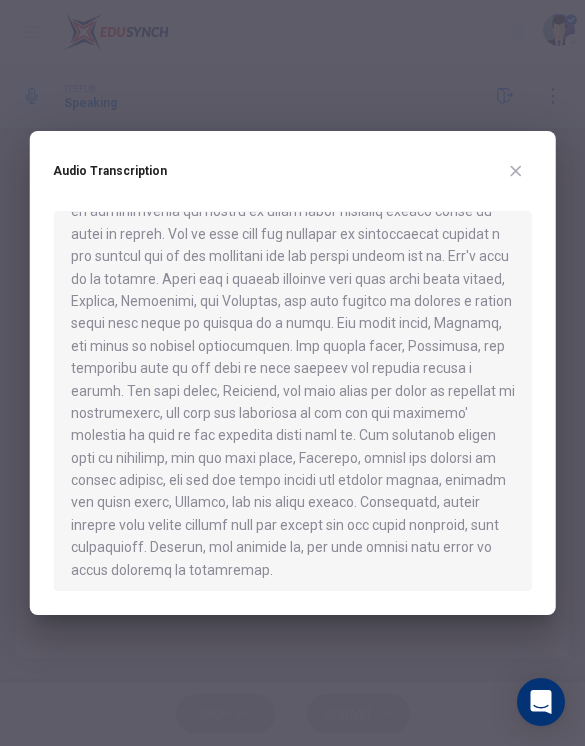 type on "0" 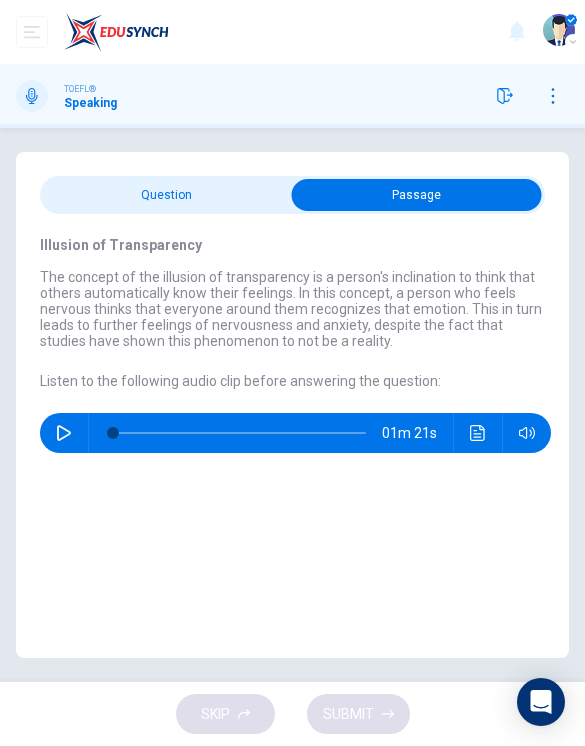click at bounding box center (417, 195) 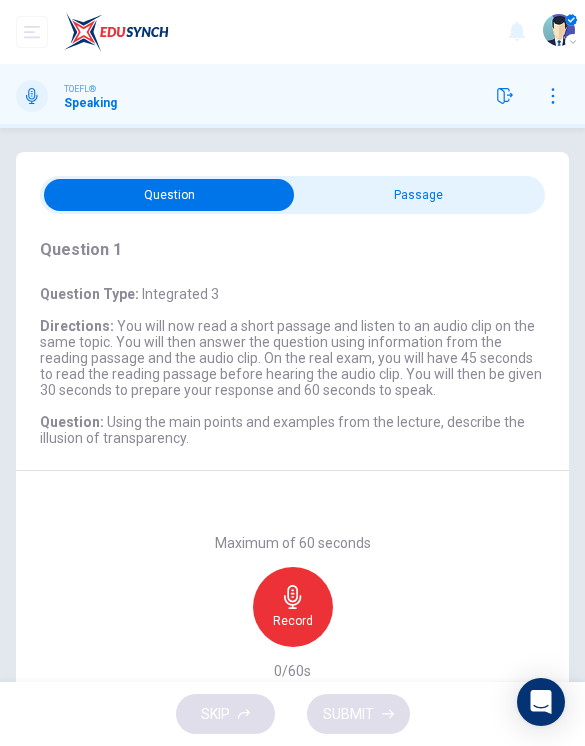 click 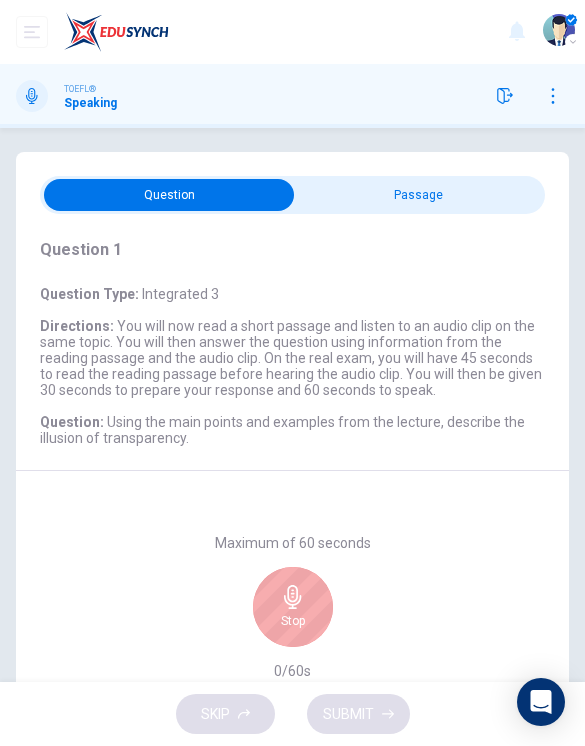click at bounding box center [170, 195] 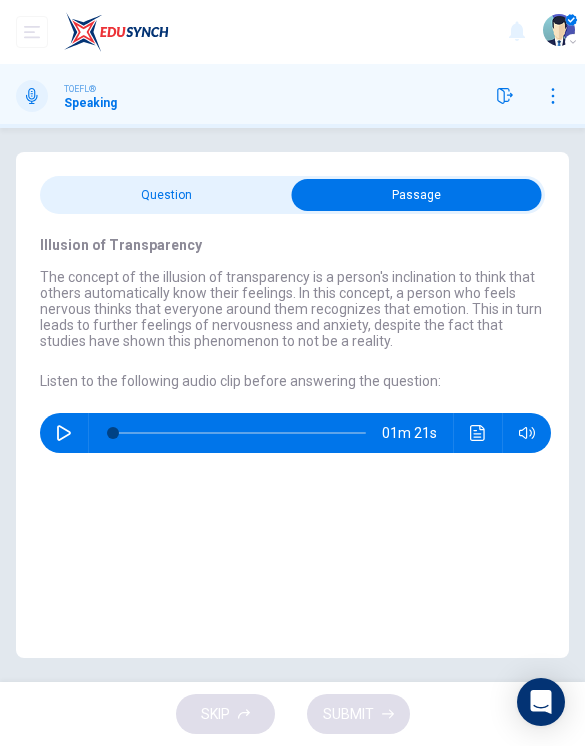click at bounding box center [417, 195] 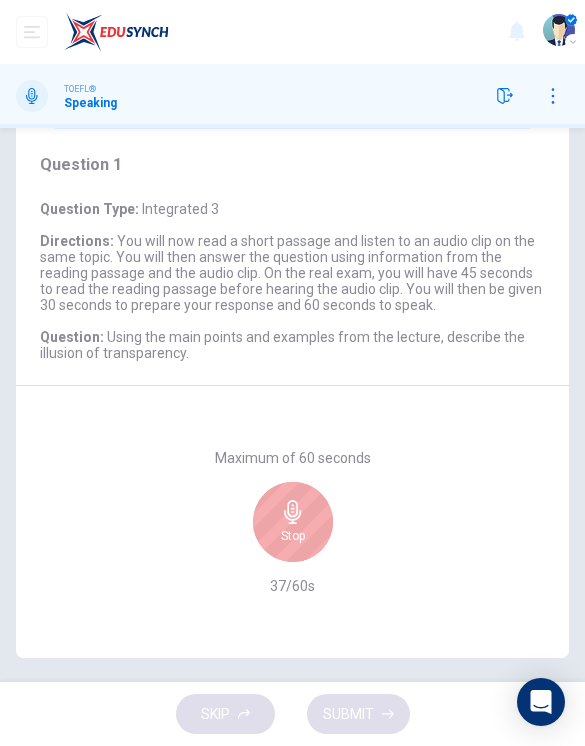 scroll, scrollTop: 85, scrollLeft: 0, axis: vertical 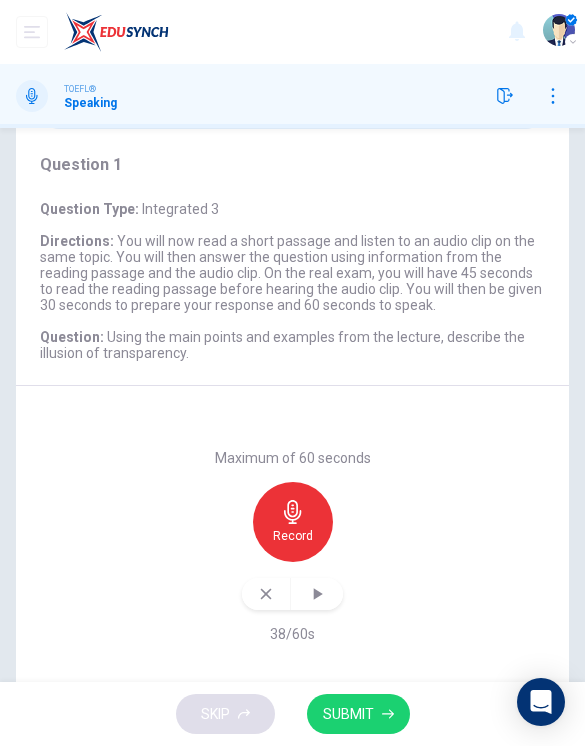 click 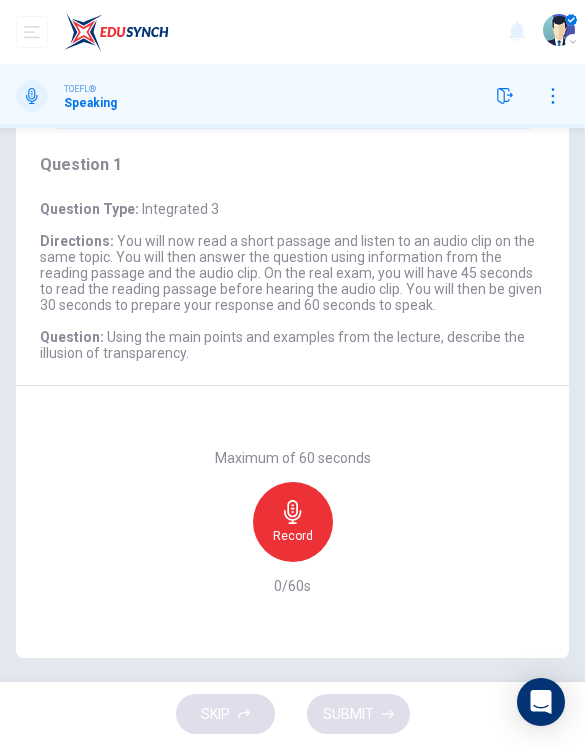click on "Record" at bounding box center (293, 522) 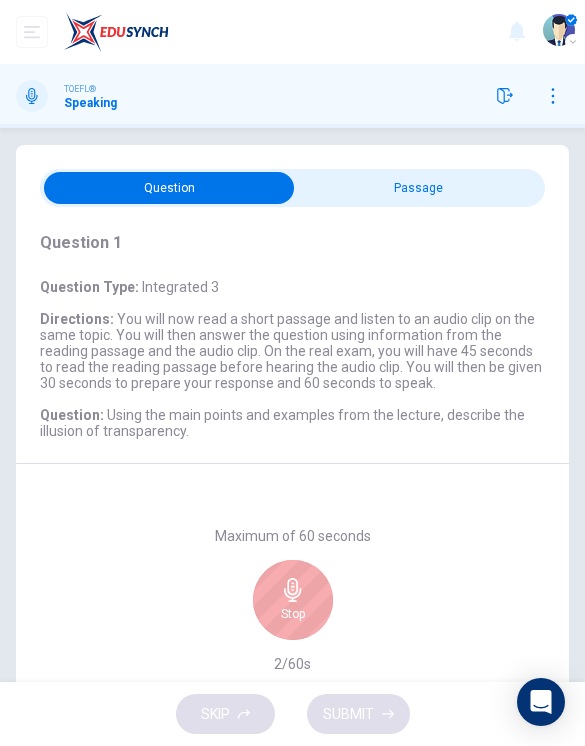 scroll, scrollTop: 10, scrollLeft: 0, axis: vertical 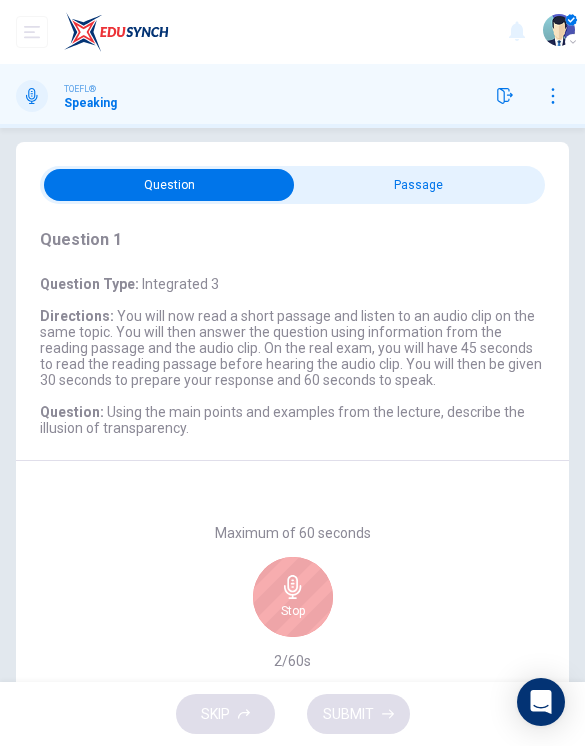 click at bounding box center (170, 185) 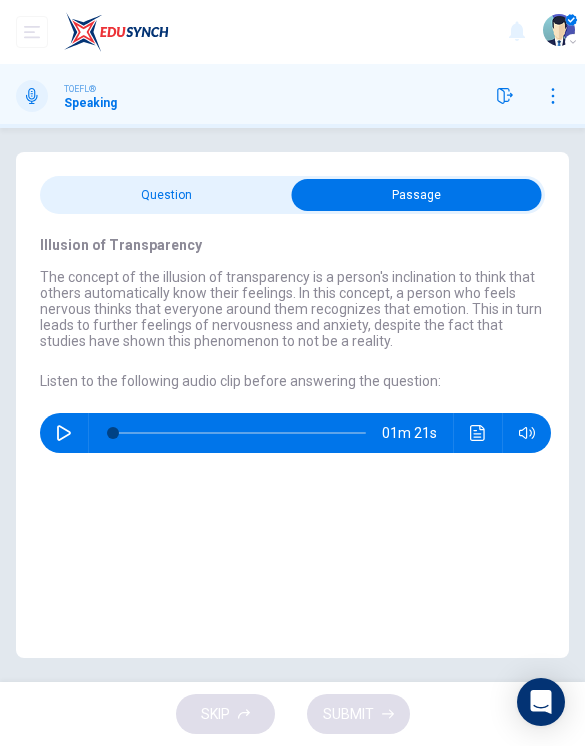 scroll, scrollTop: 0, scrollLeft: 0, axis: both 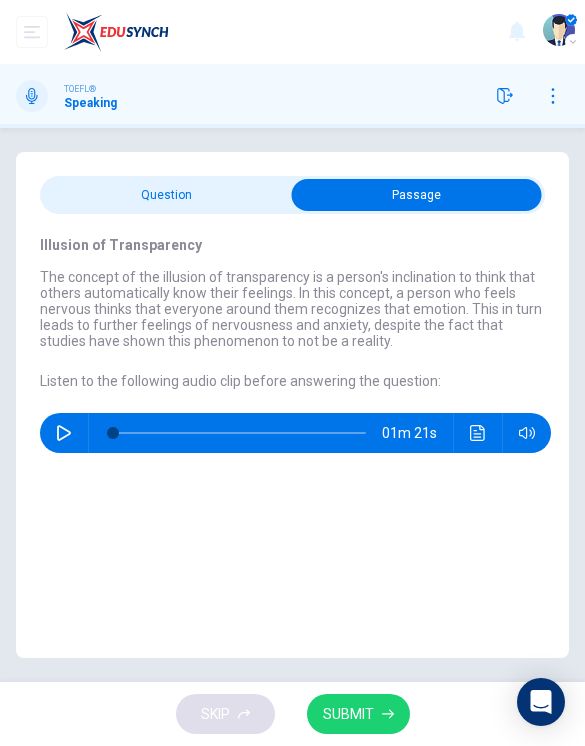 click on "SUBMIT" at bounding box center [348, 714] 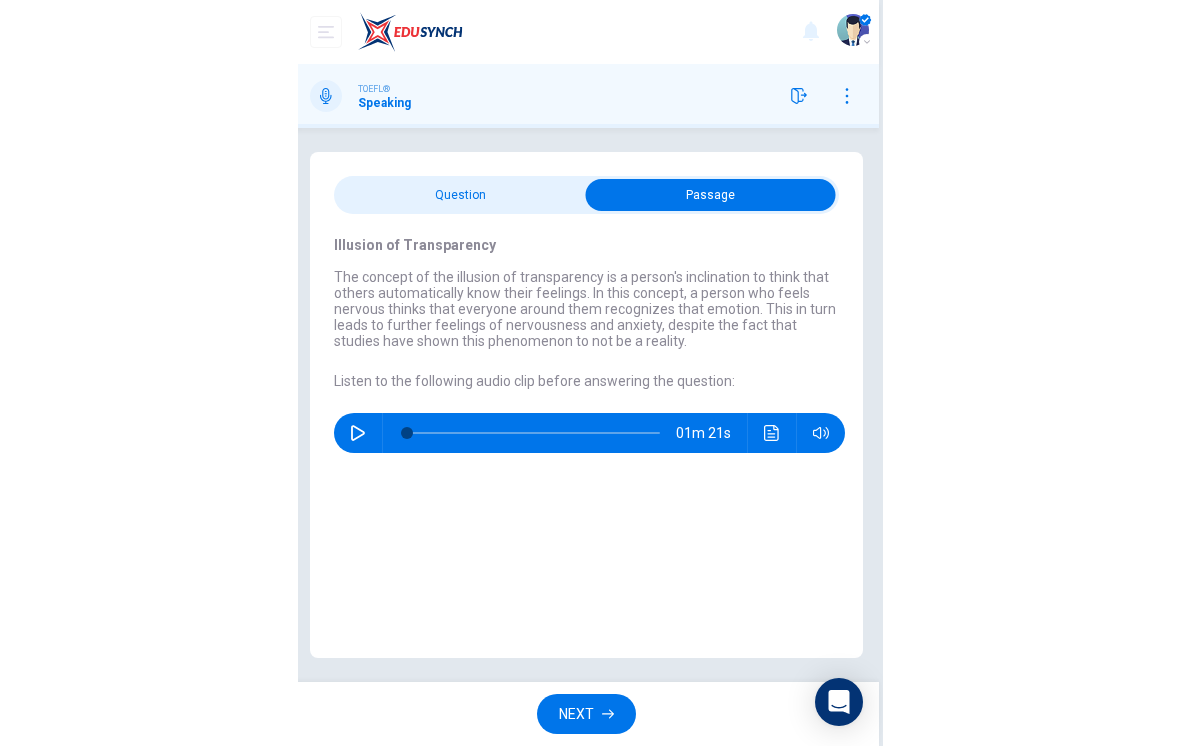 scroll, scrollTop: 0, scrollLeft: 0, axis: both 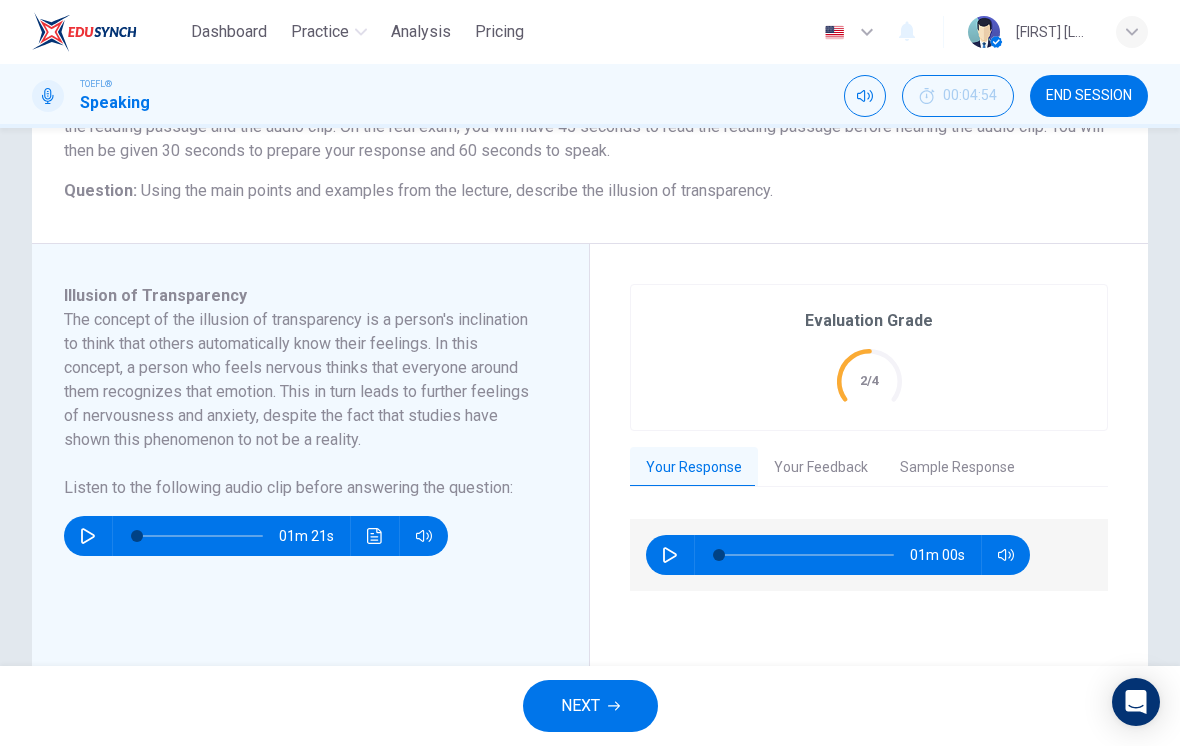 click on "Your Feedback" at bounding box center [821, 468] 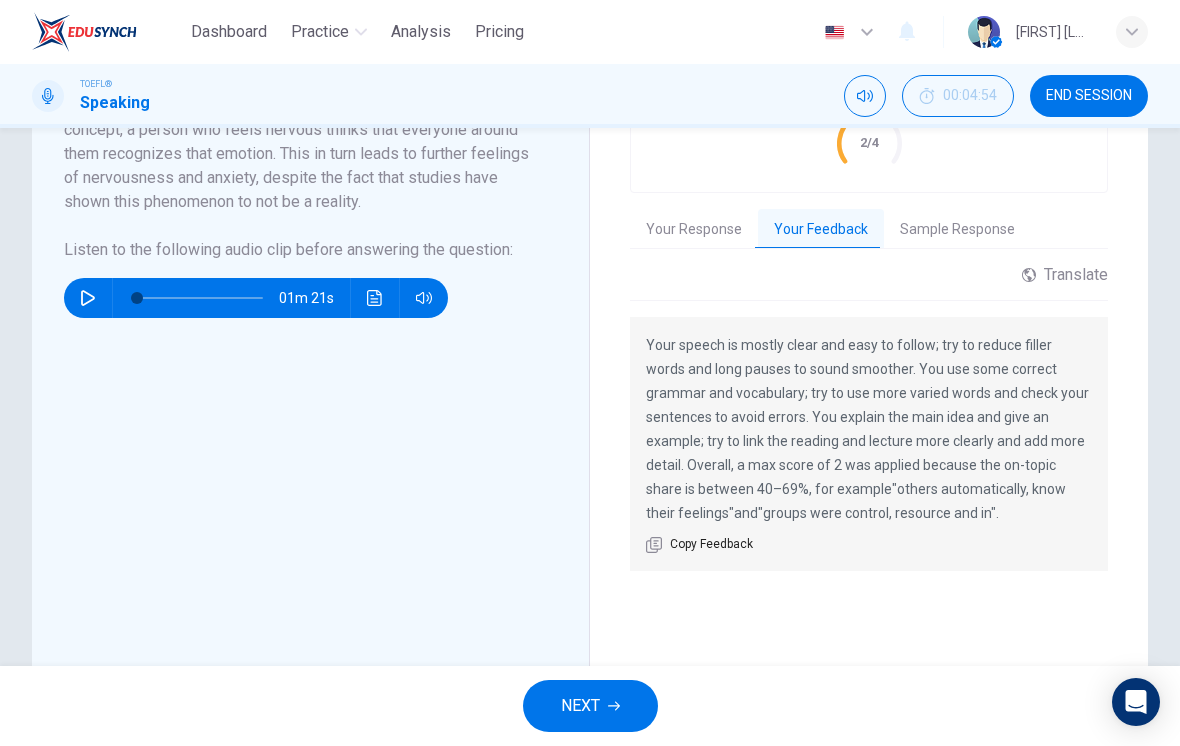 scroll, scrollTop: 449, scrollLeft: 0, axis: vertical 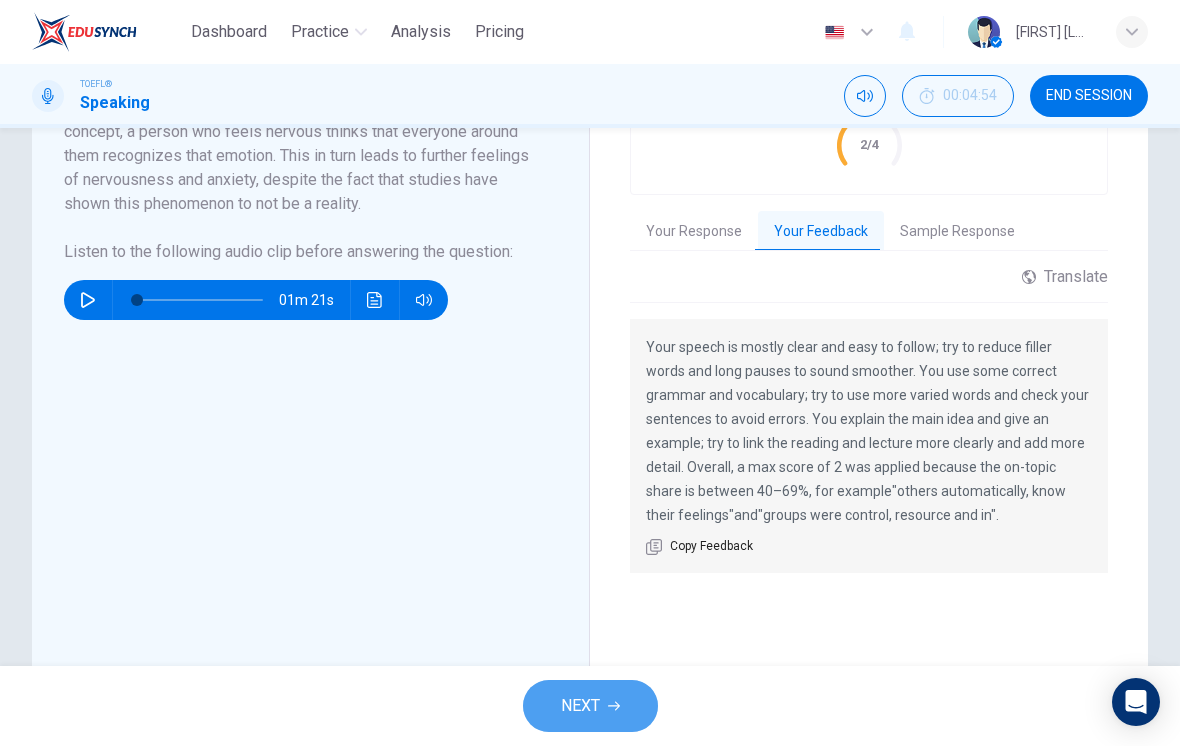 click on "NEXT" at bounding box center (590, 706) 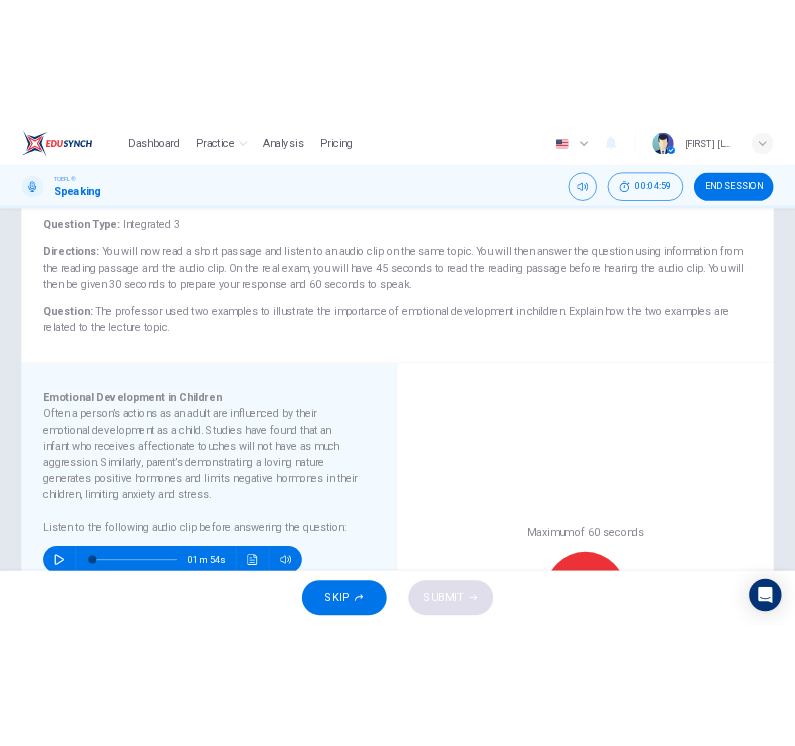 scroll, scrollTop: 101, scrollLeft: 0, axis: vertical 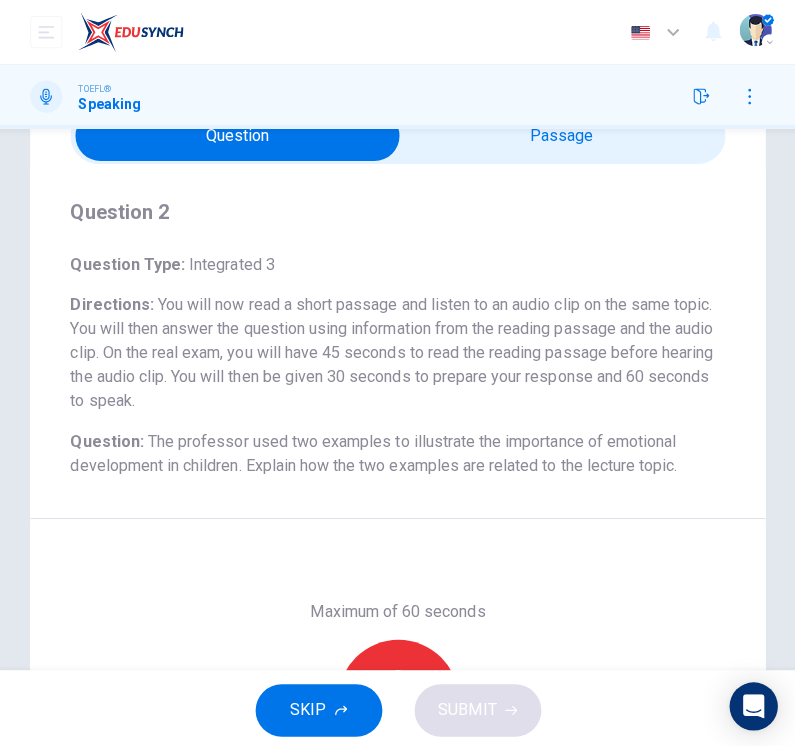 click at bounding box center (238, 135) 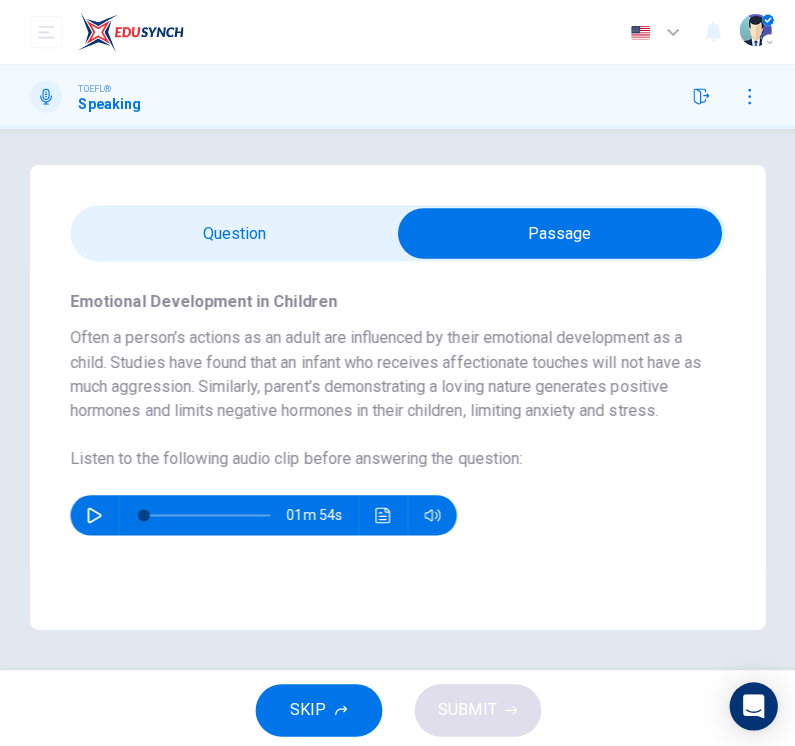 scroll, scrollTop: 4, scrollLeft: 0, axis: vertical 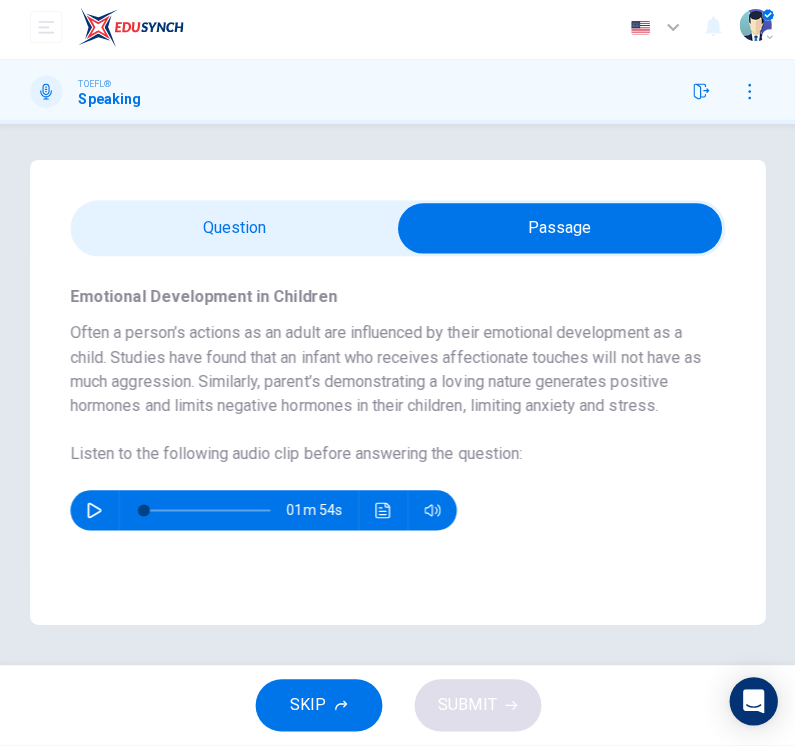 click at bounding box center (96, 512) 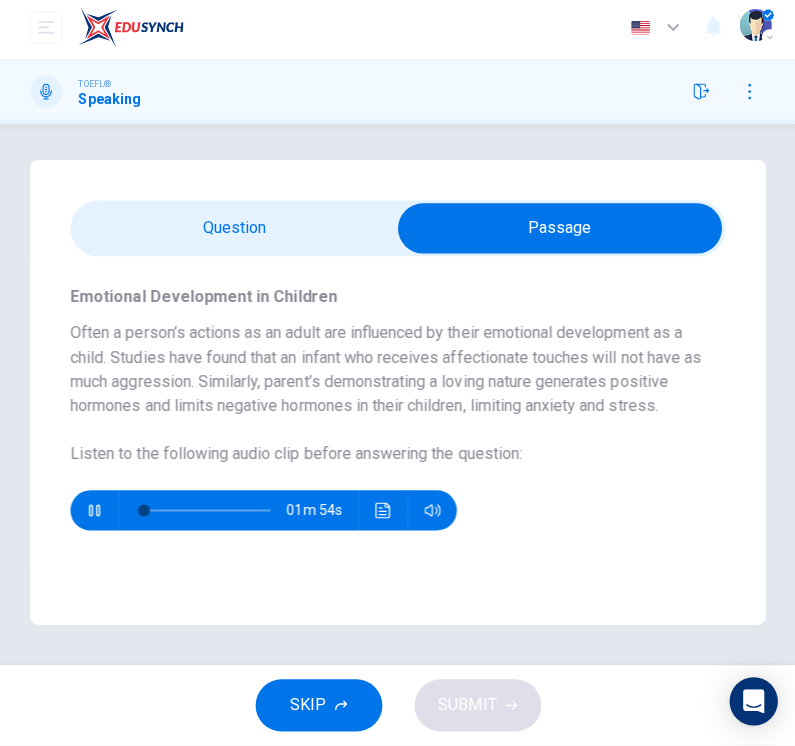 click at bounding box center (383, 512) 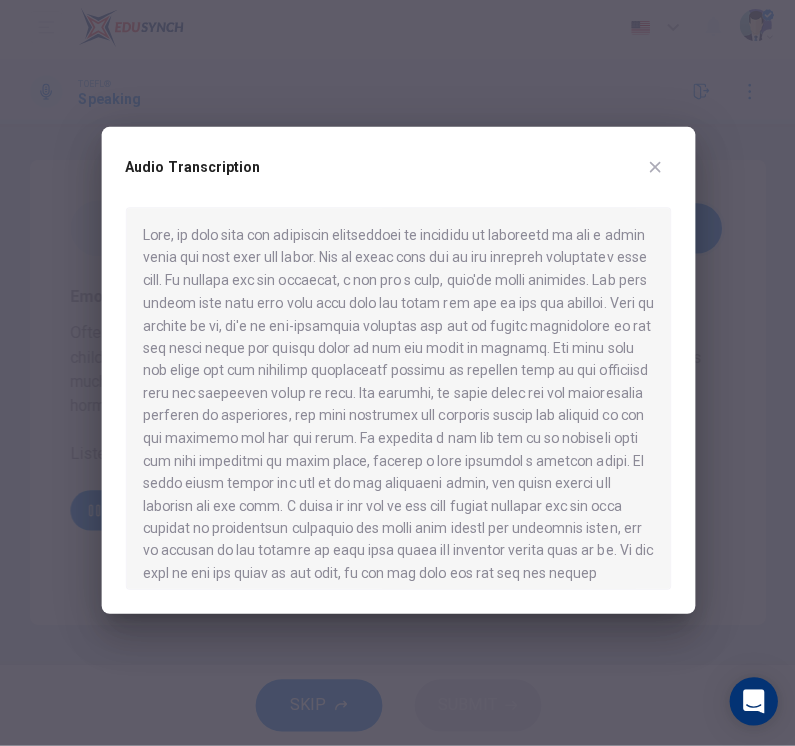 type on "0" 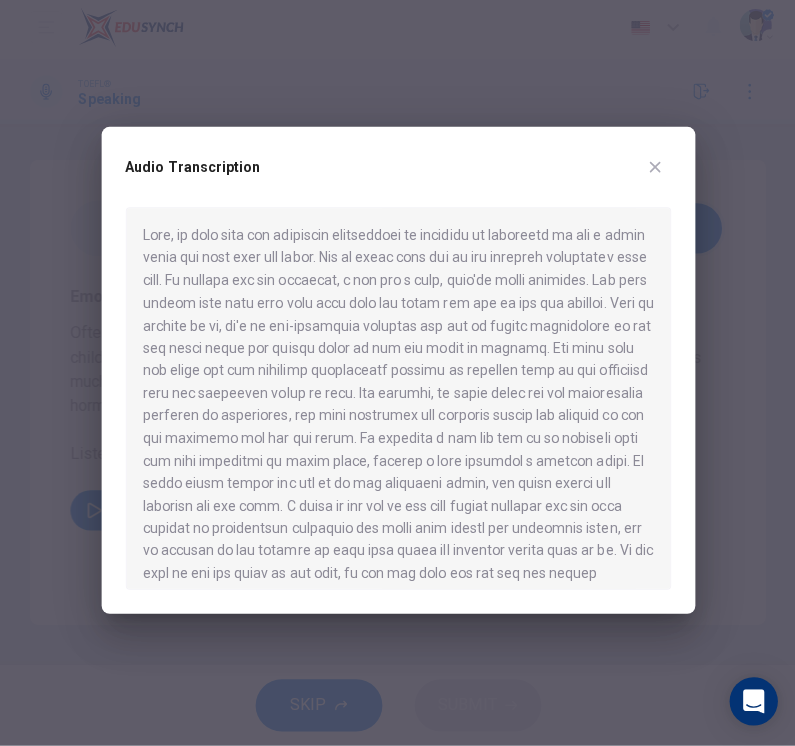 click at bounding box center (653, 171) 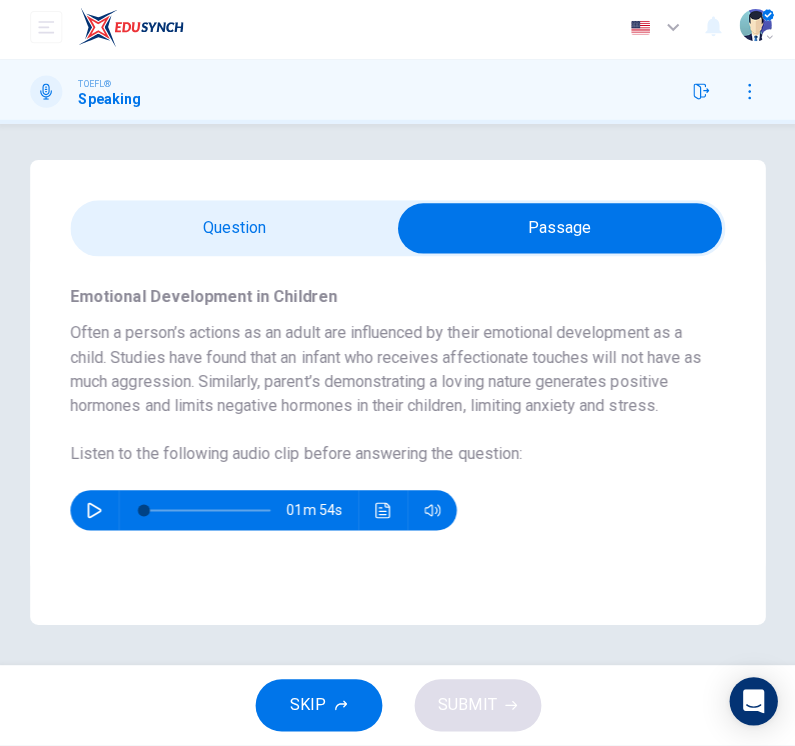 click at bounding box center [558, 232] 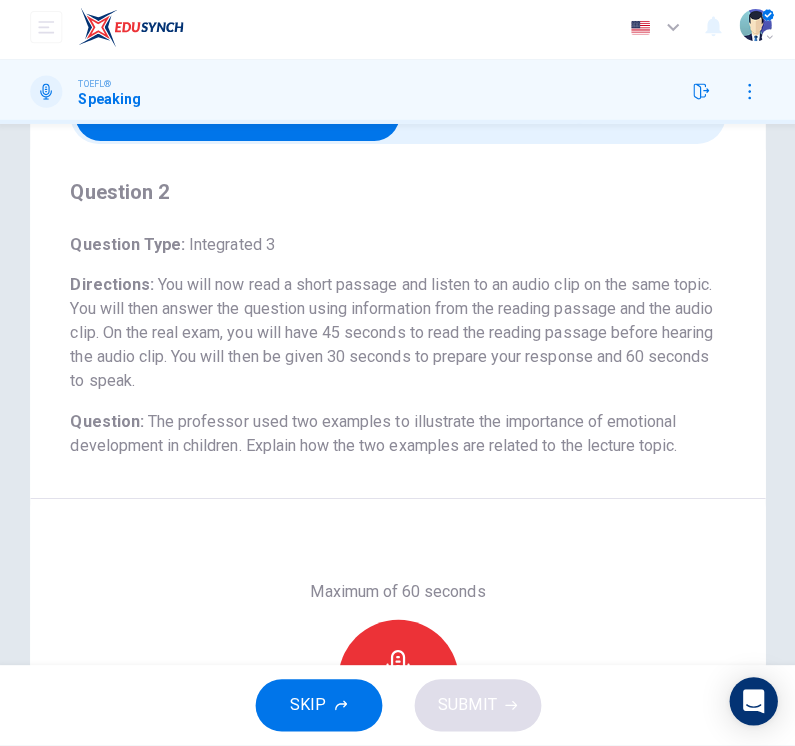 scroll, scrollTop: 121, scrollLeft: 0, axis: vertical 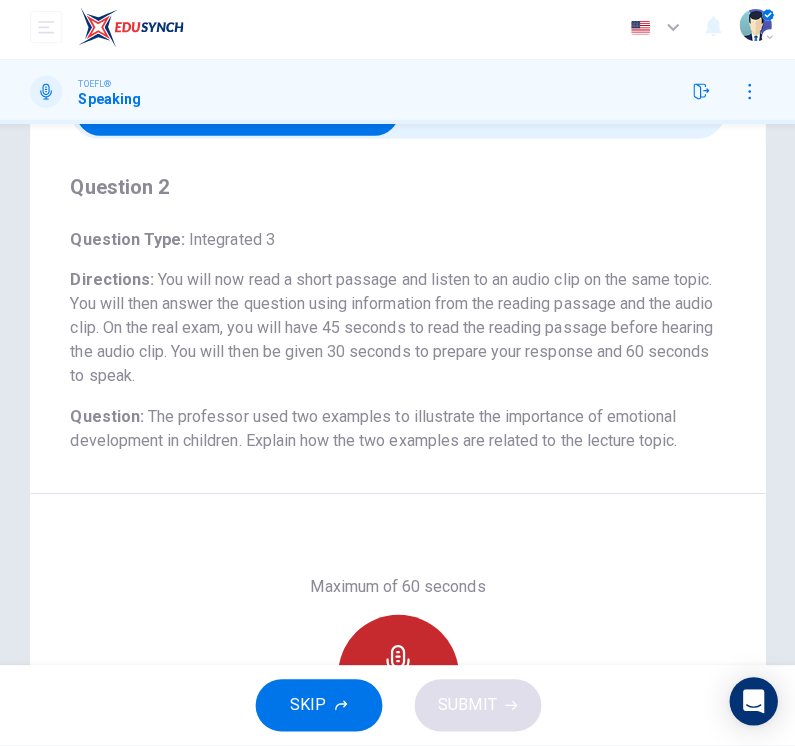click on "Record" at bounding box center (398, 676) 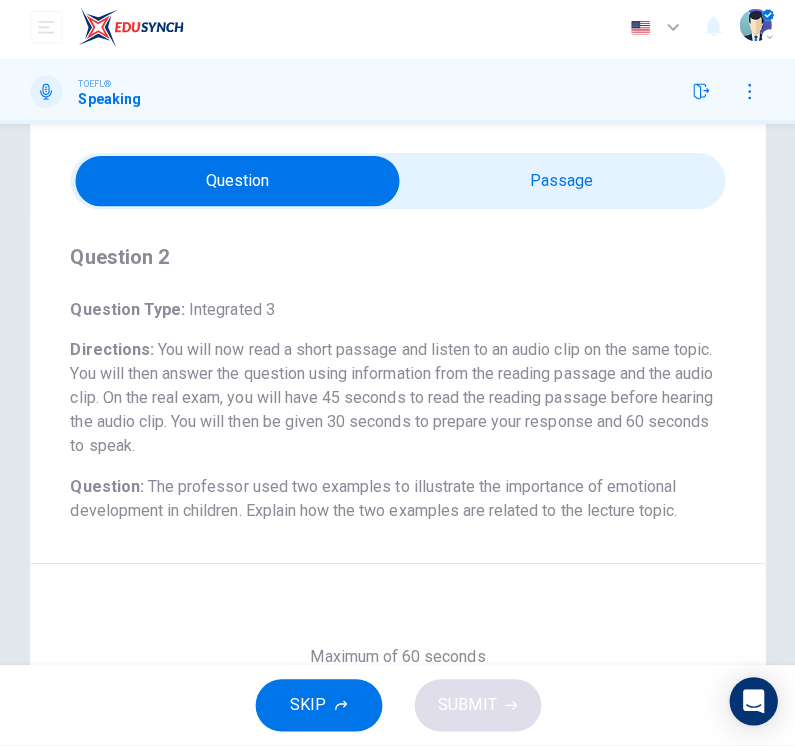 click at bounding box center [238, 185] 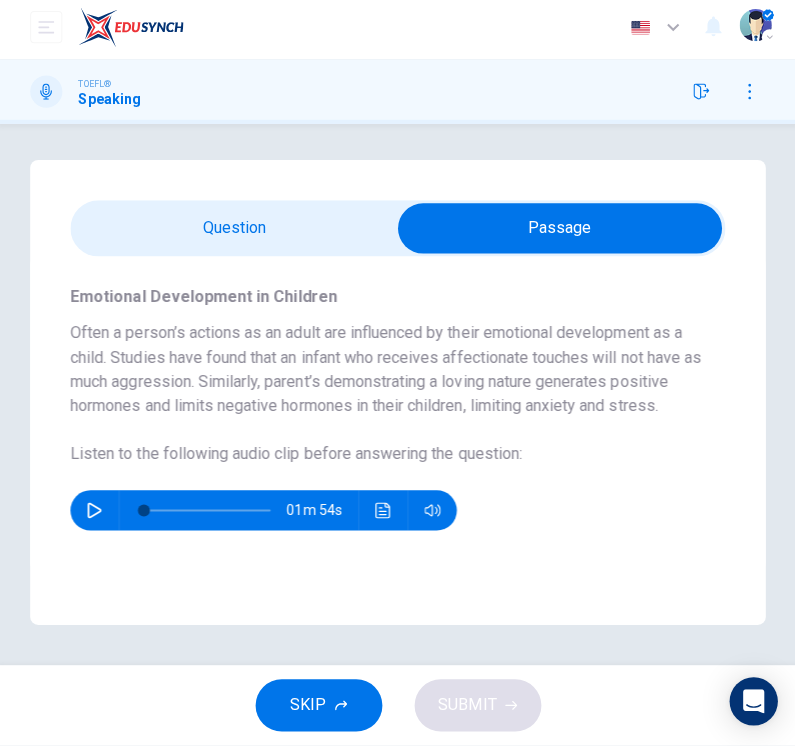 click at bounding box center [383, 512] 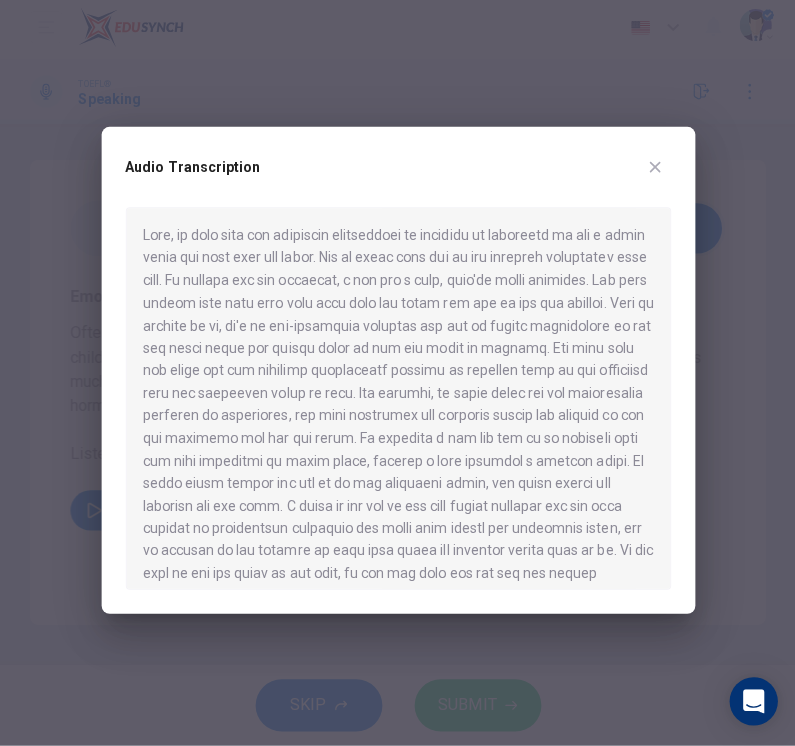 click 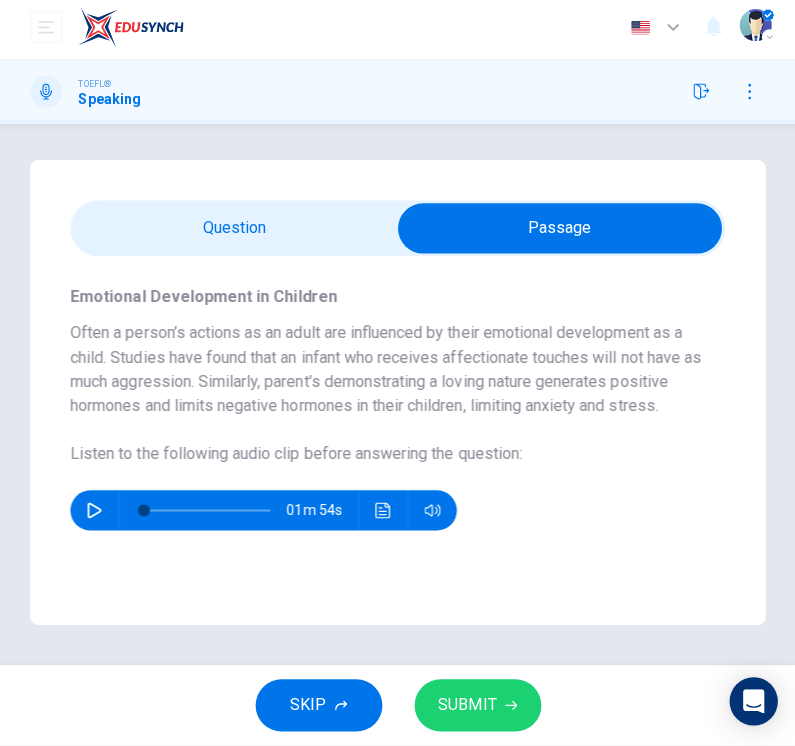 click at bounding box center [558, 232] 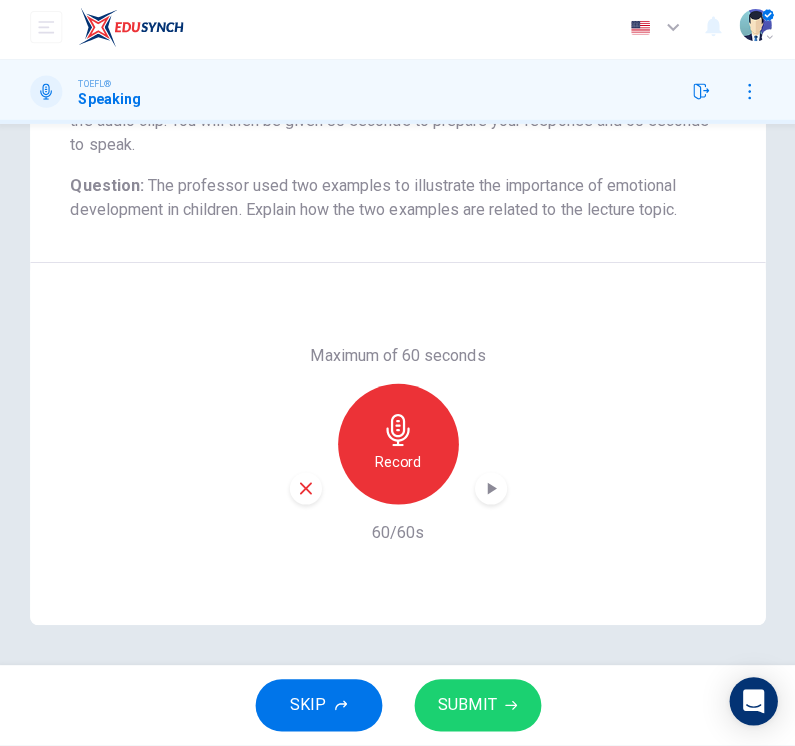 scroll, scrollTop: 351, scrollLeft: 0, axis: vertical 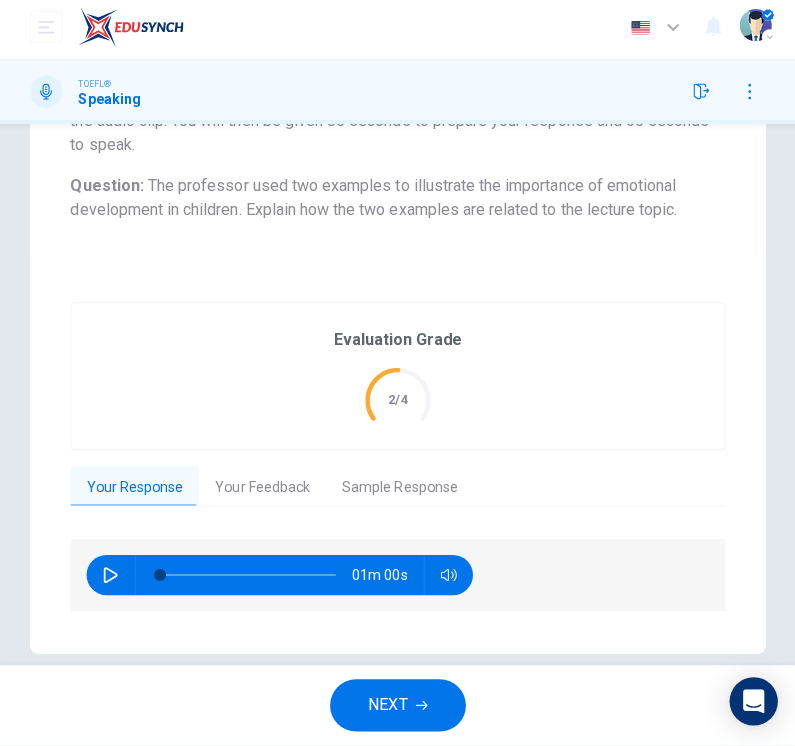 click on "01m 00s" at bounding box center (397, 569) 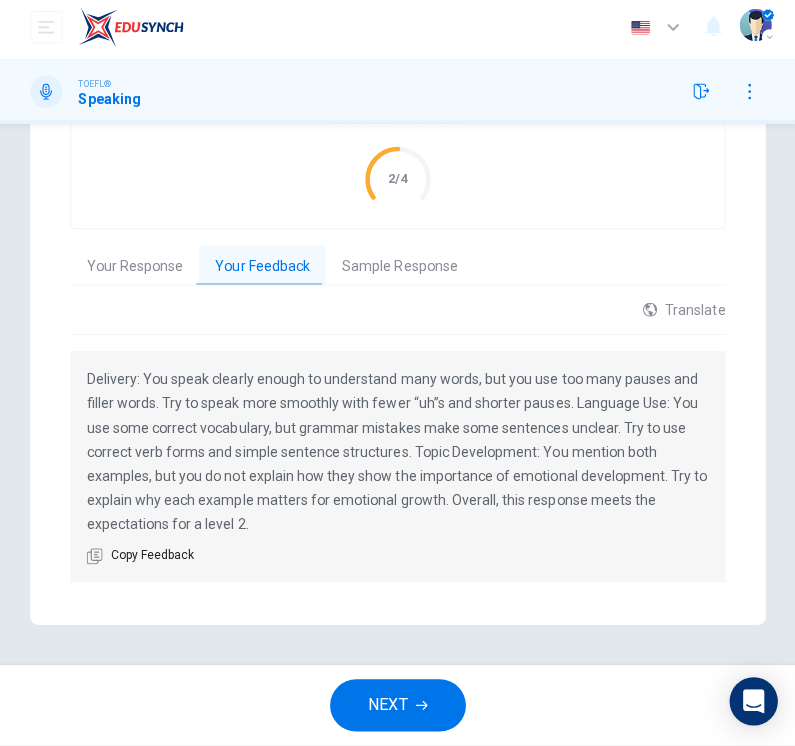 scroll, scrollTop: 570, scrollLeft: 0, axis: vertical 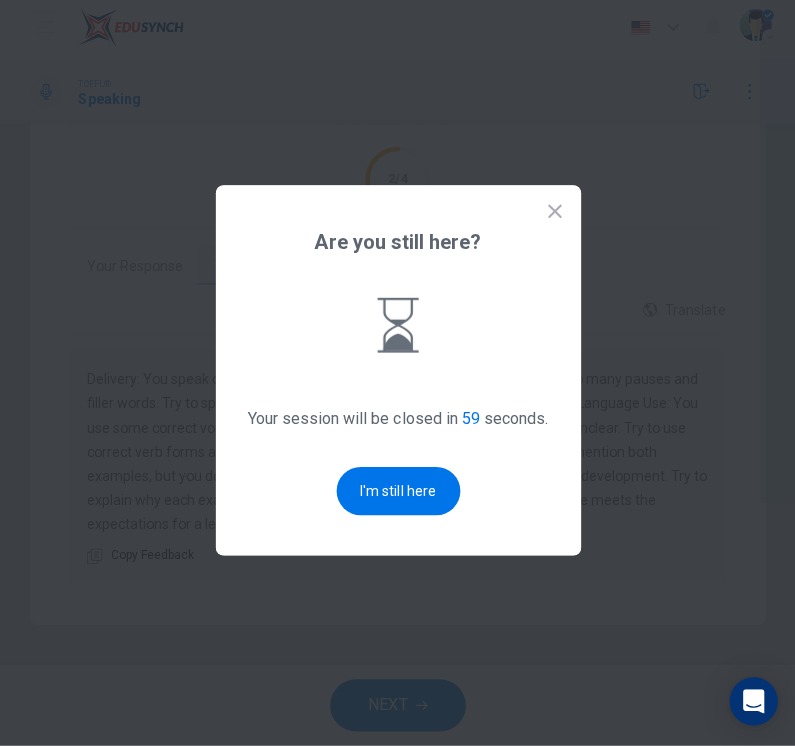 click on "I'm still here" at bounding box center [397, 493] 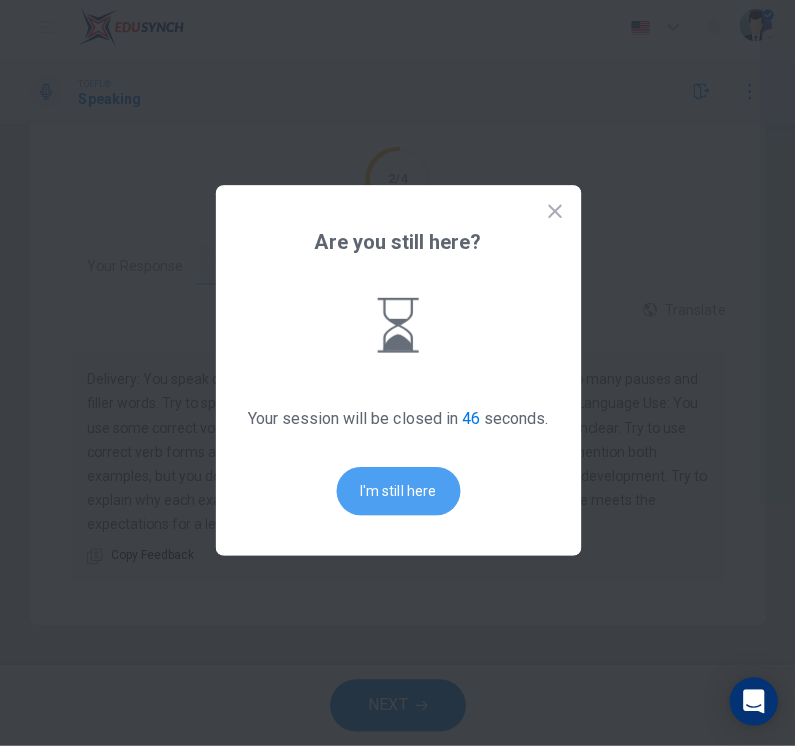 click on "I'm still here" at bounding box center (397, 493) 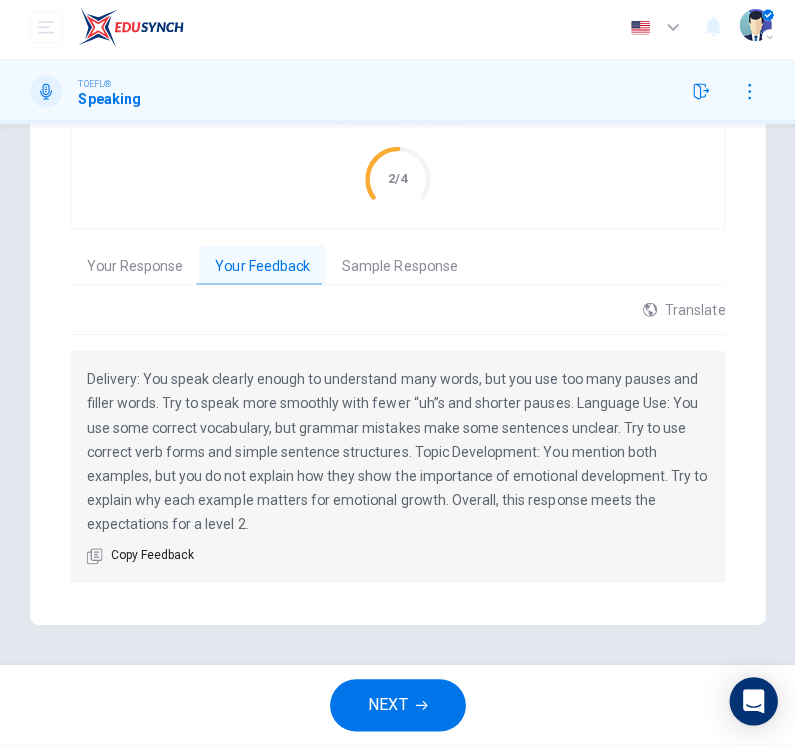 click on "NEXT" at bounding box center (397, 706) 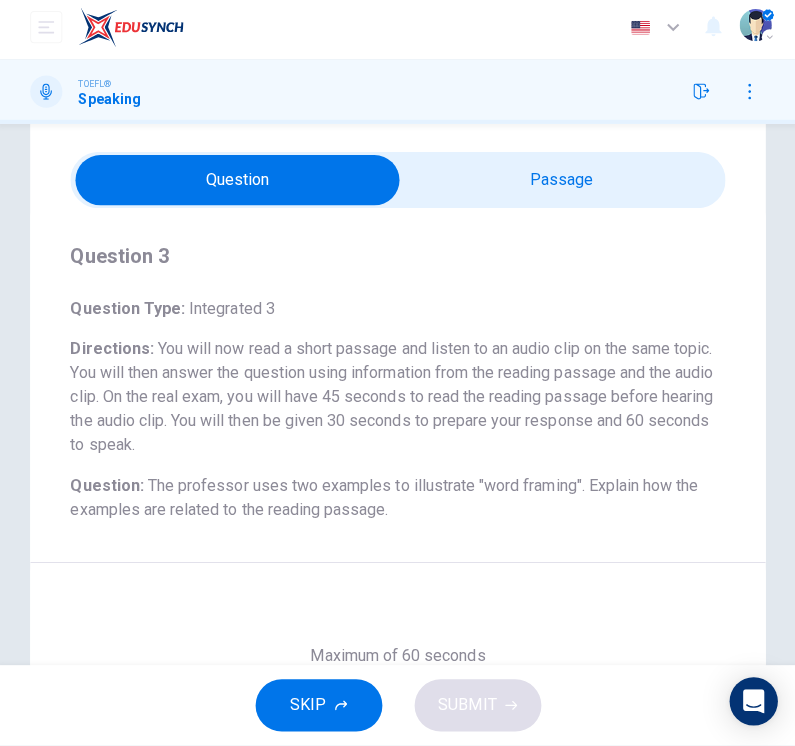 scroll, scrollTop: 70, scrollLeft: 0, axis: vertical 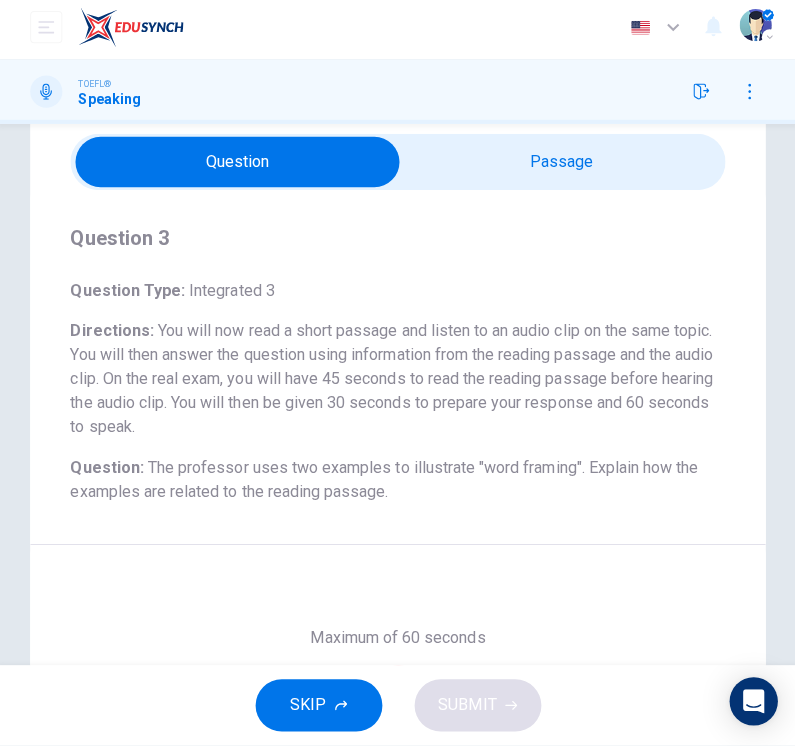 click at bounding box center [238, 166] 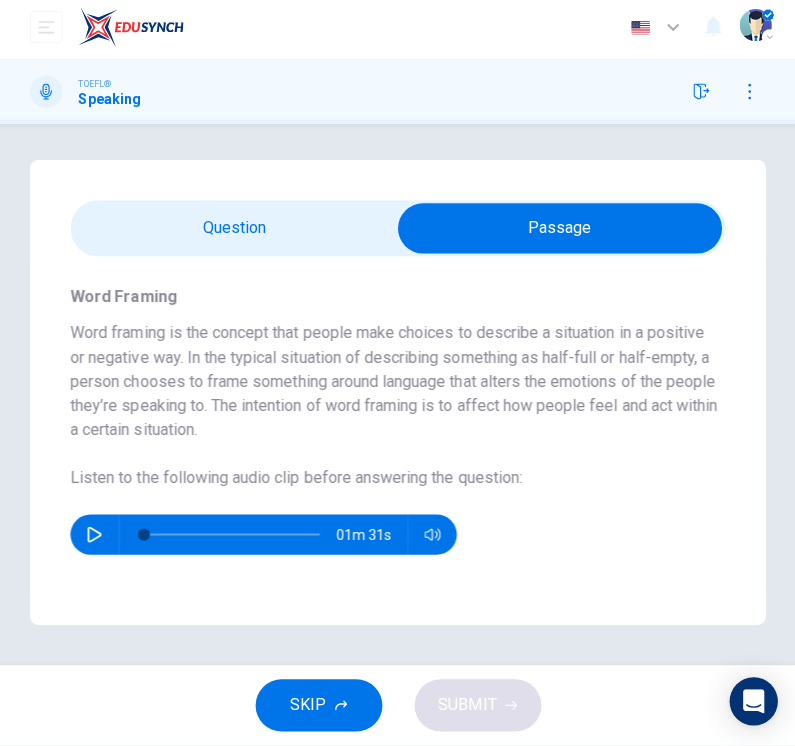 click 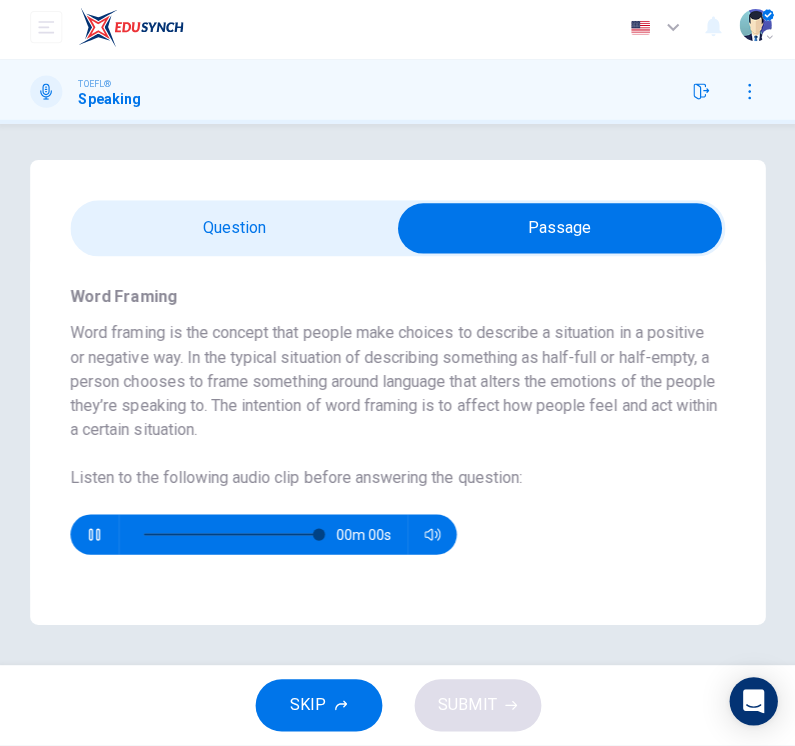 type on "0" 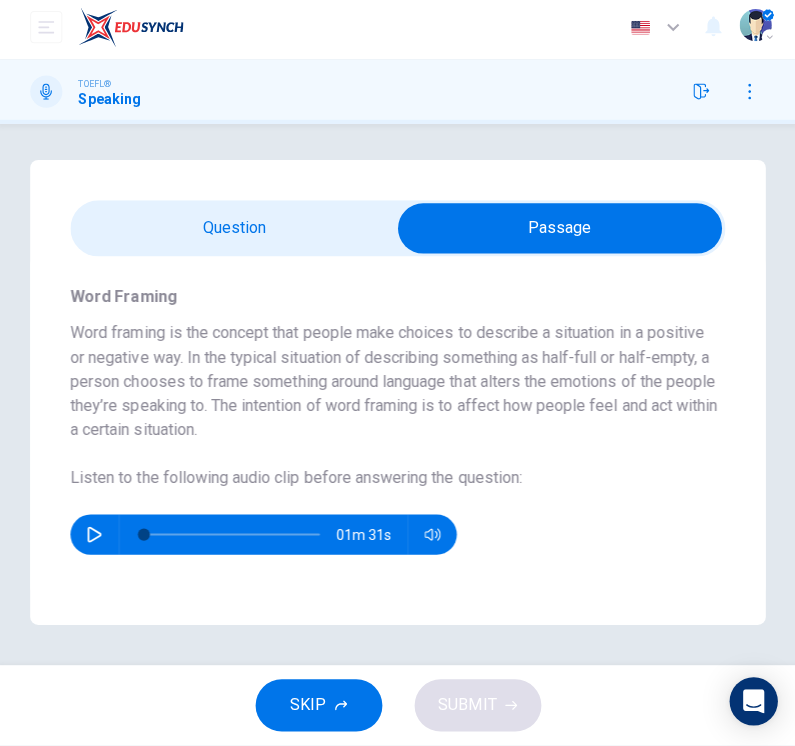click at bounding box center (558, 232) 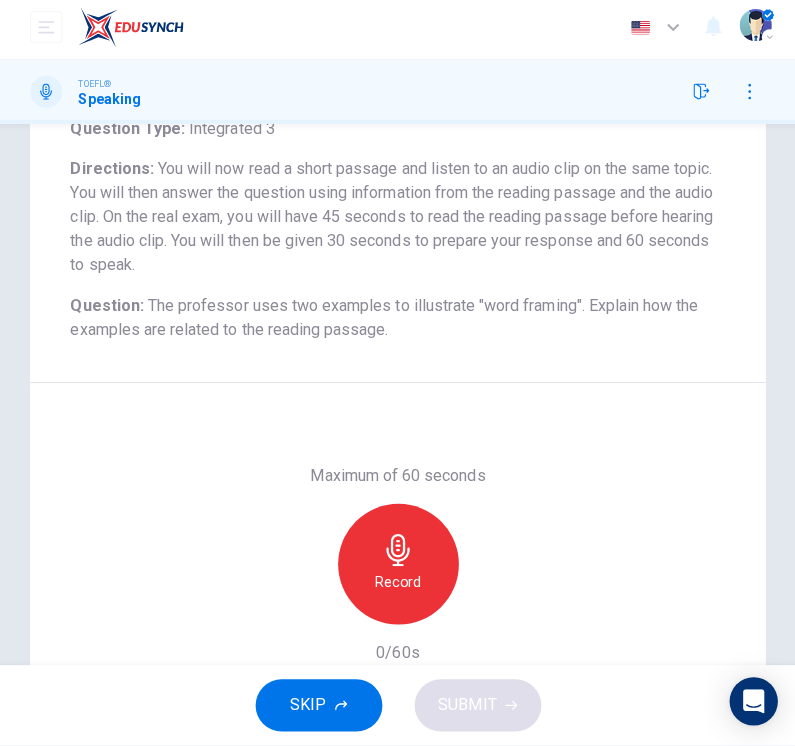 scroll, scrollTop: 250, scrollLeft: 0, axis: vertical 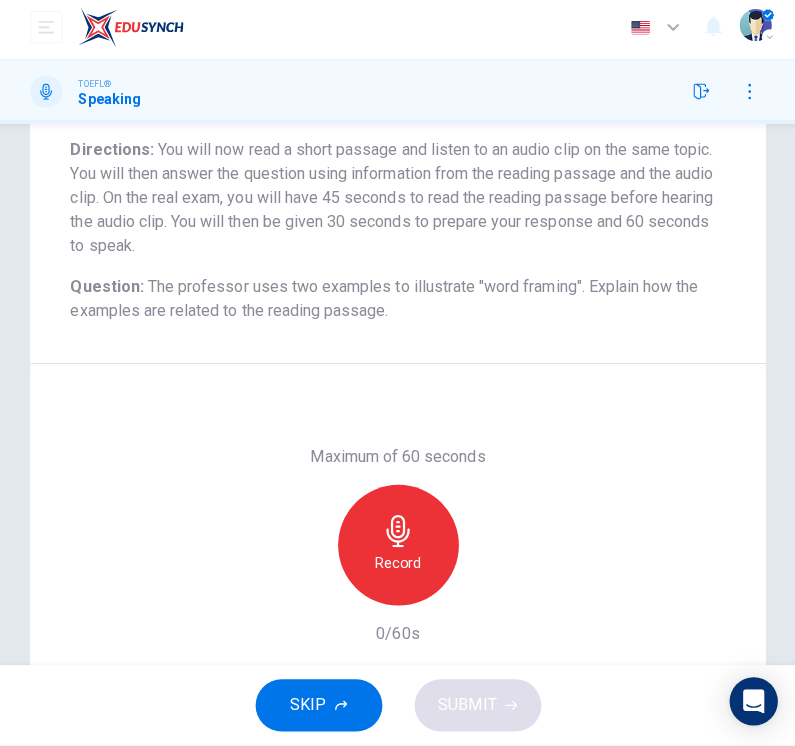 click 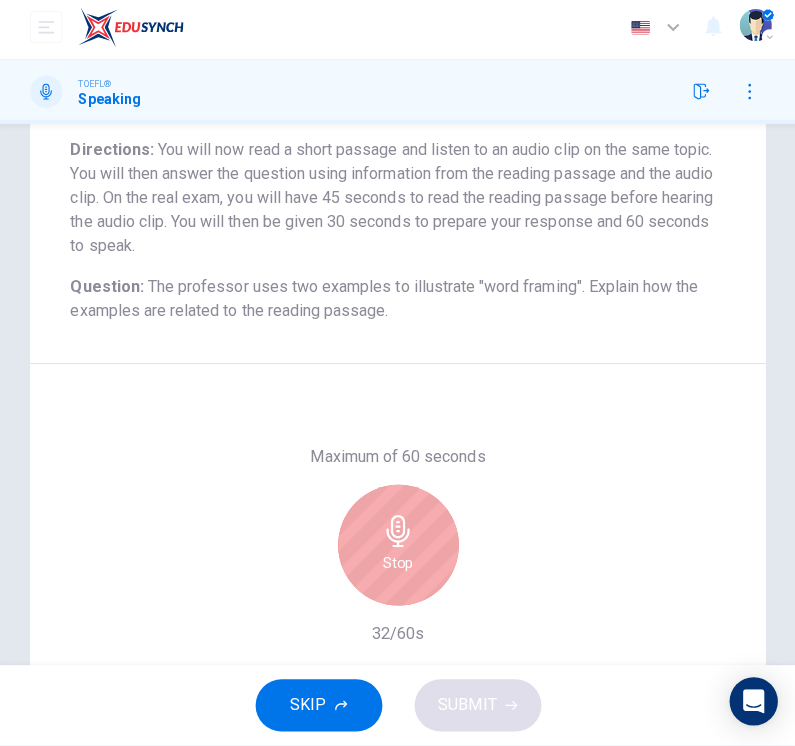 click on "Stop" at bounding box center [398, 547] 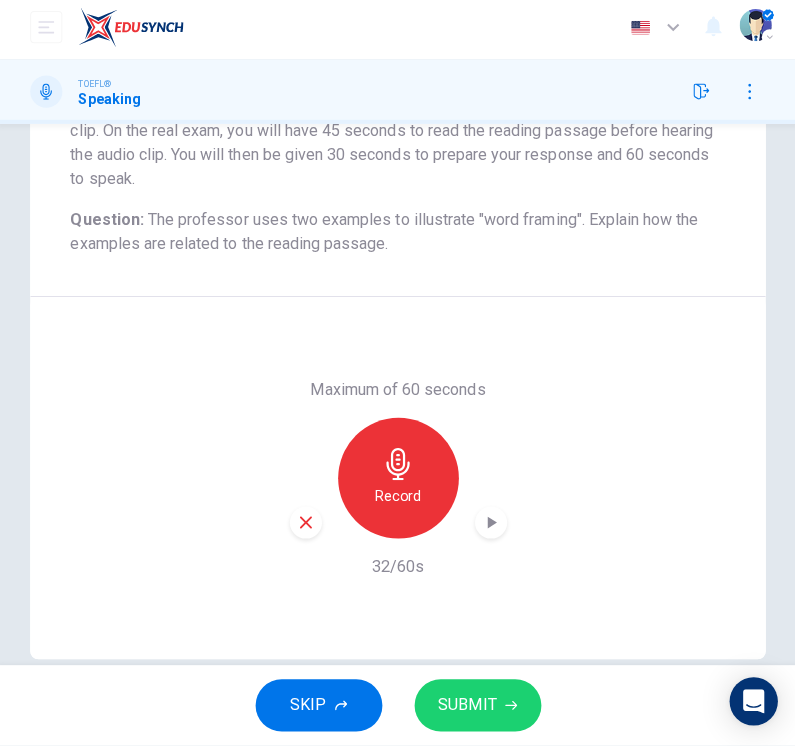 scroll, scrollTop: 319, scrollLeft: 0, axis: vertical 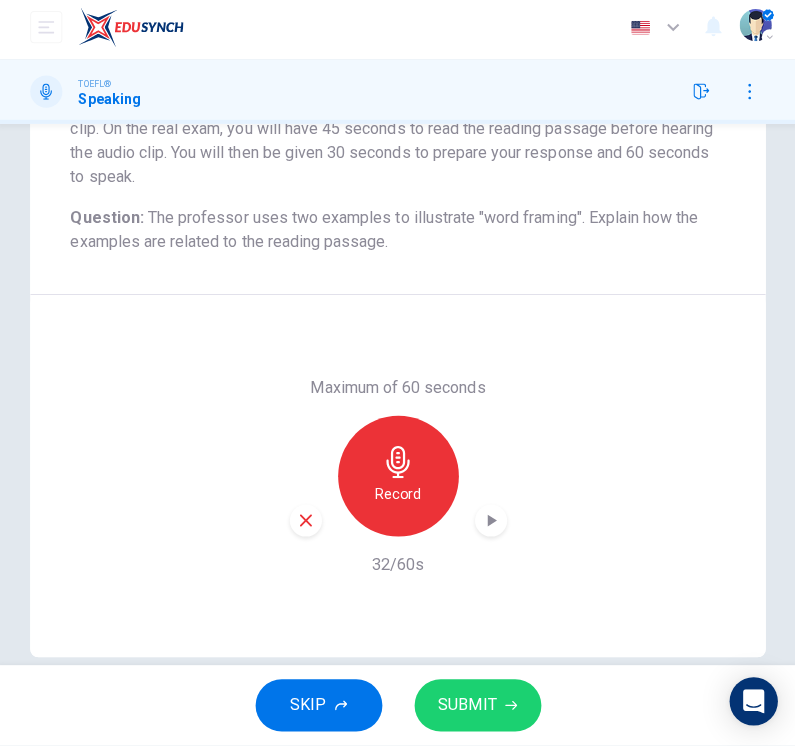 click on "Maximum of 60 seconds Record 32/60s" at bounding box center (397, 478) 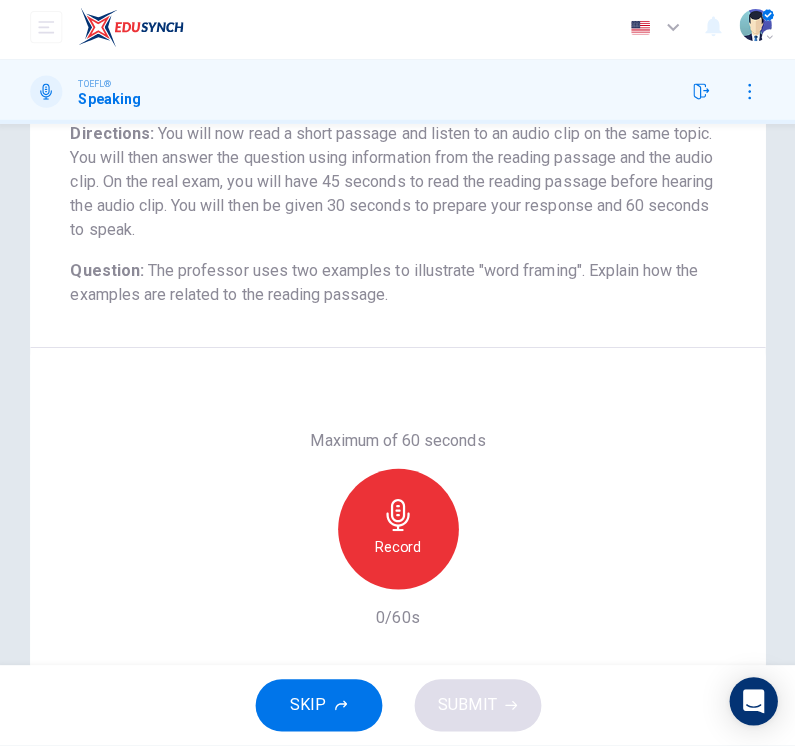 scroll, scrollTop: 255, scrollLeft: 0, axis: vertical 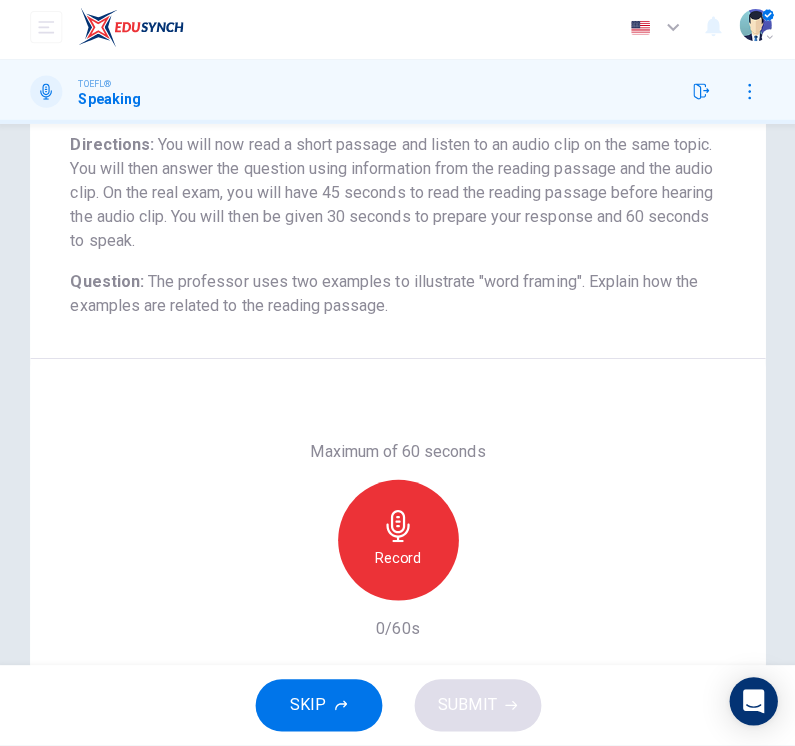 click 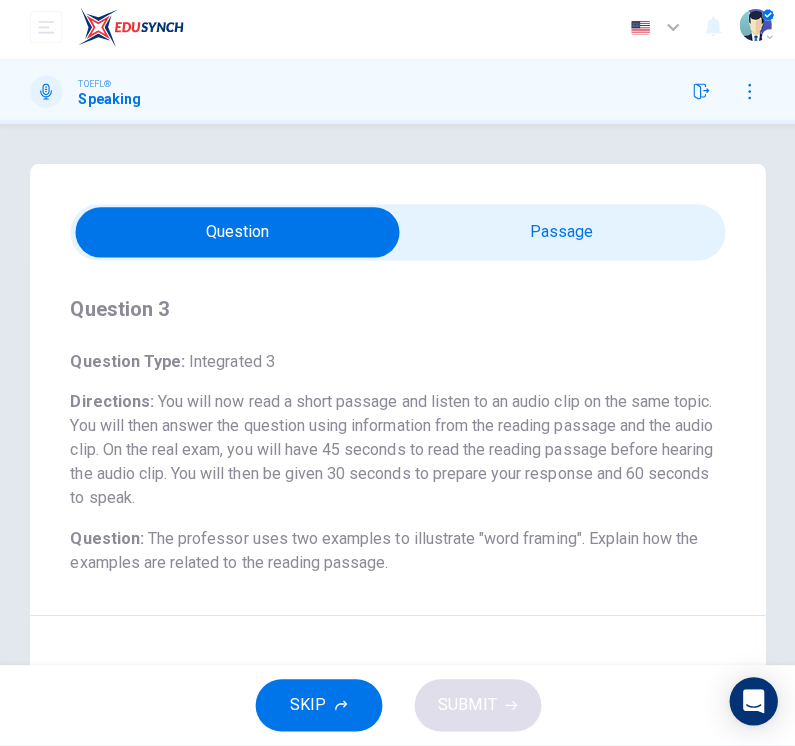 scroll, scrollTop: 0, scrollLeft: 0, axis: both 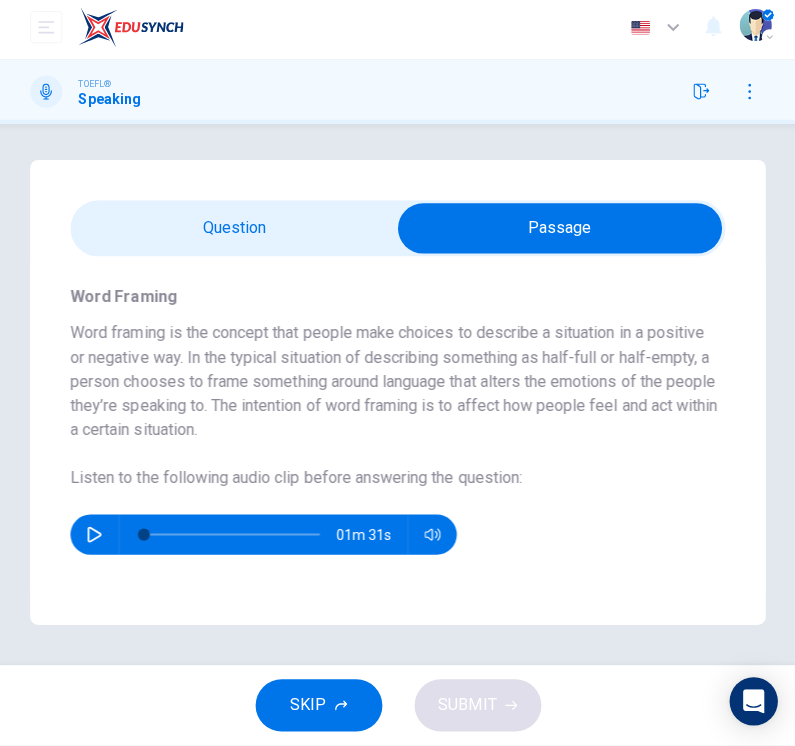 click at bounding box center [558, 232] 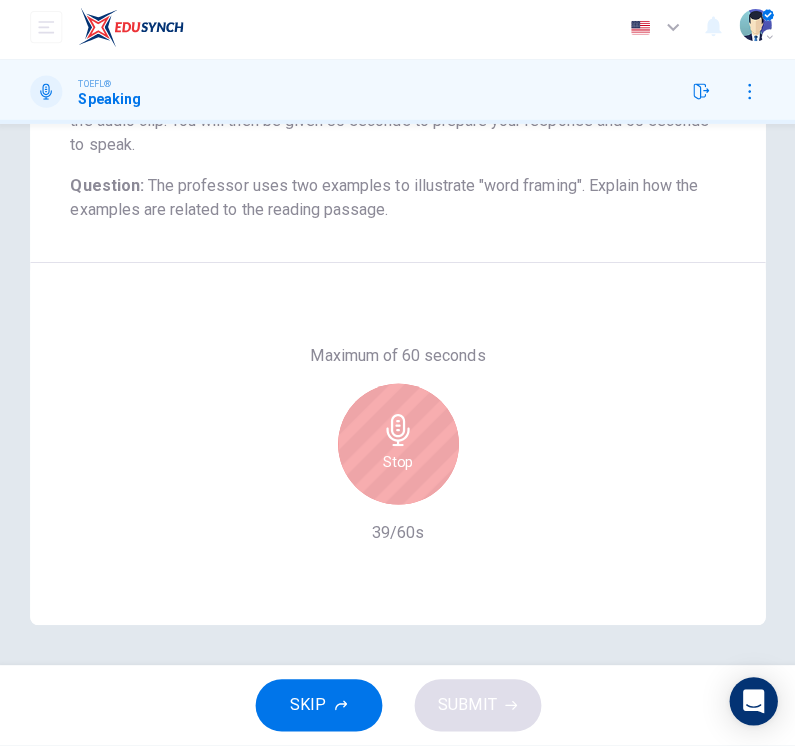 scroll, scrollTop: 351, scrollLeft: 0, axis: vertical 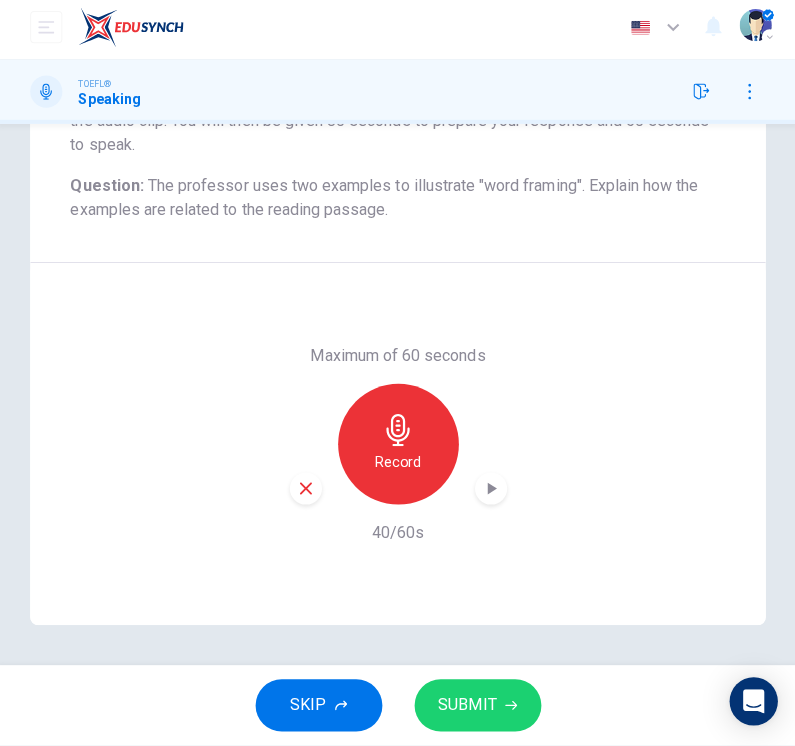 click 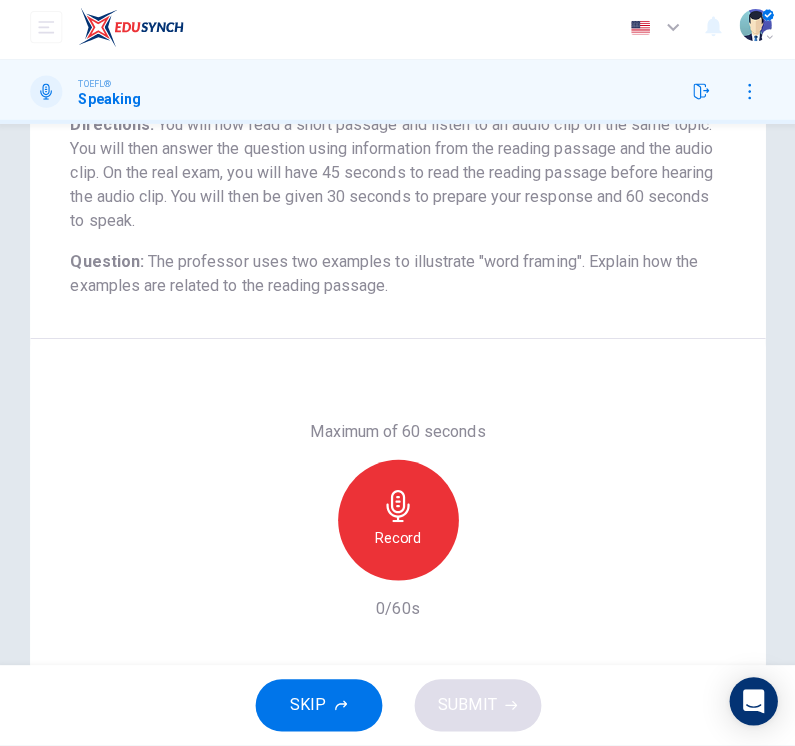 scroll, scrollTop: 279, scrollLeft: 0, axis: vertical 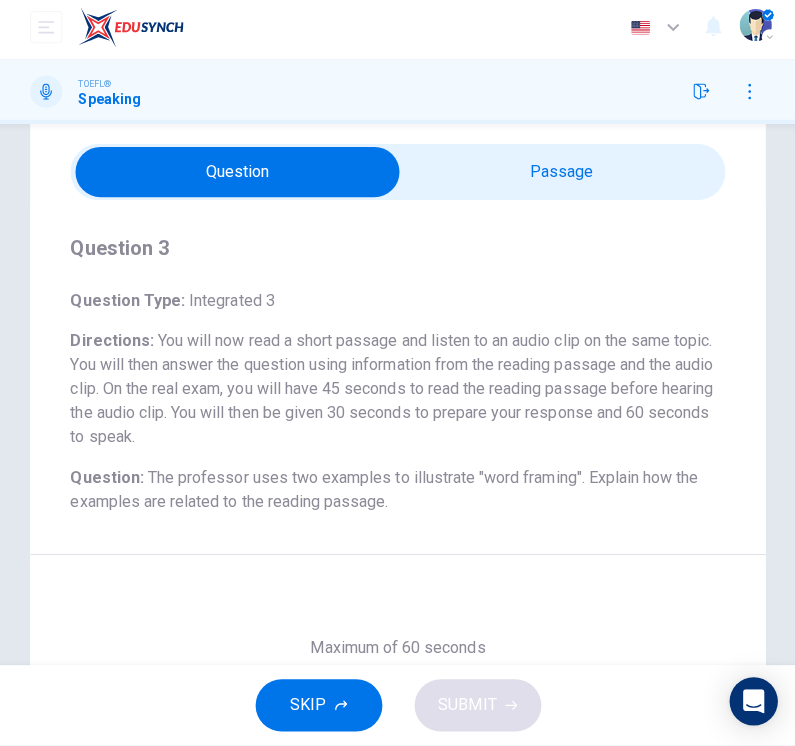 click at bounding box center [238, 176] 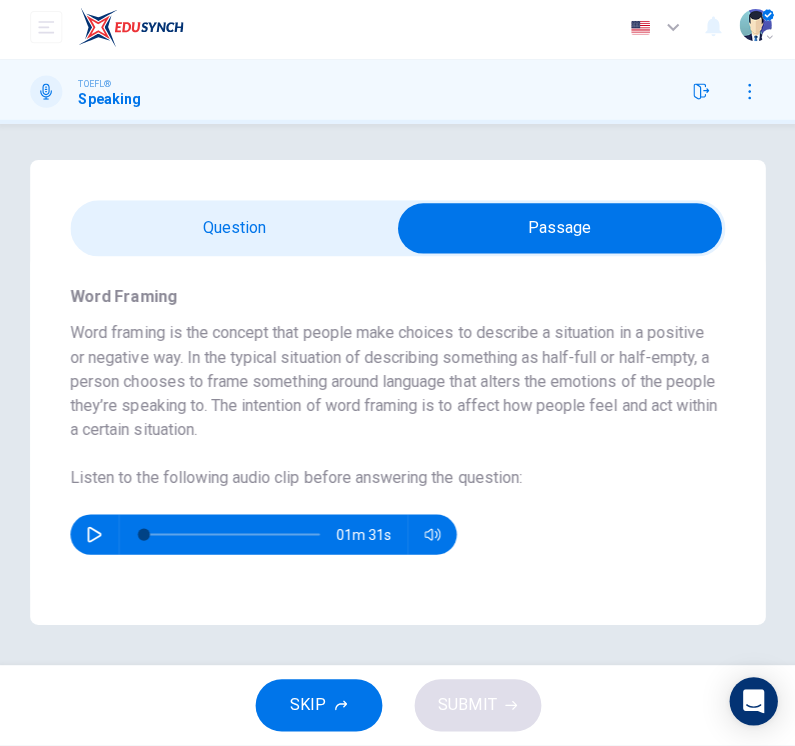click 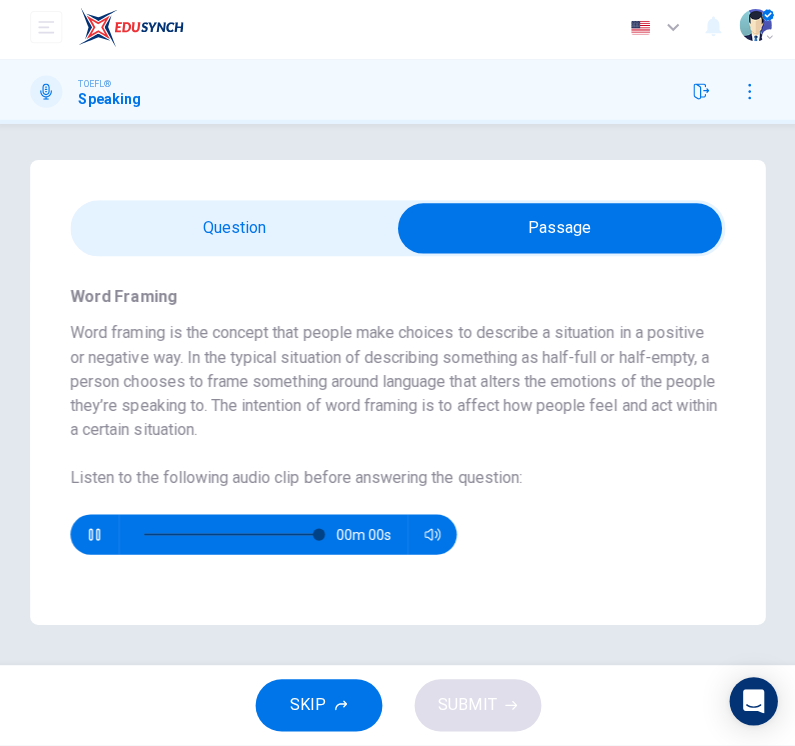 type on "0" 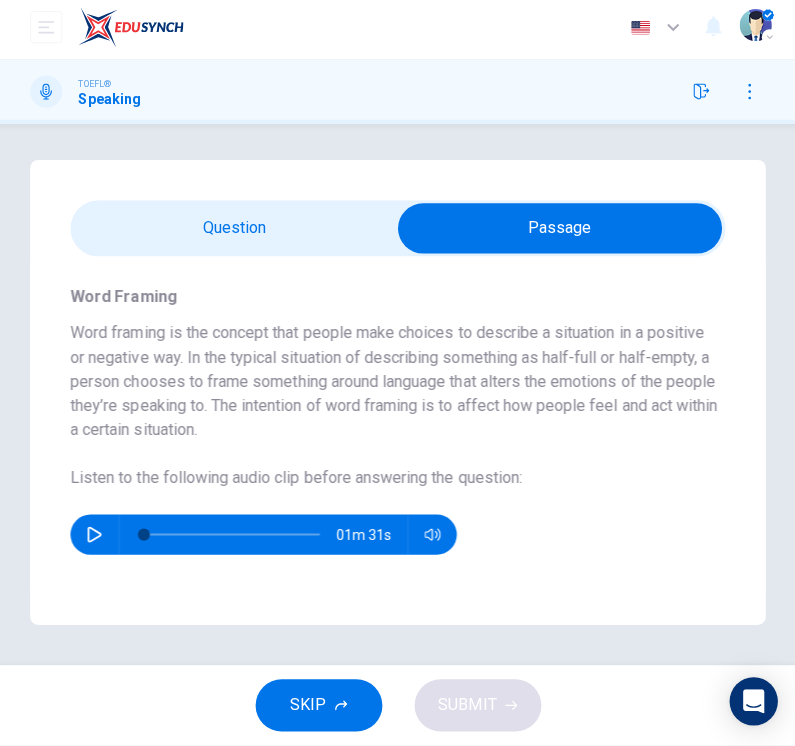 click at bounding box center (558, 232) 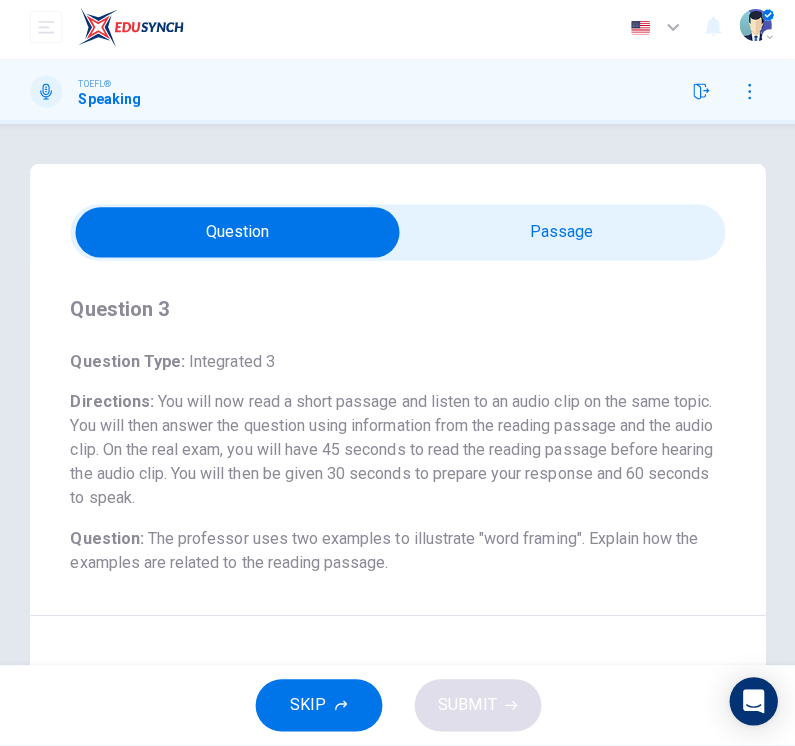 scroll, scrollTop: -1, scrollLeft: 0, axis: vertical 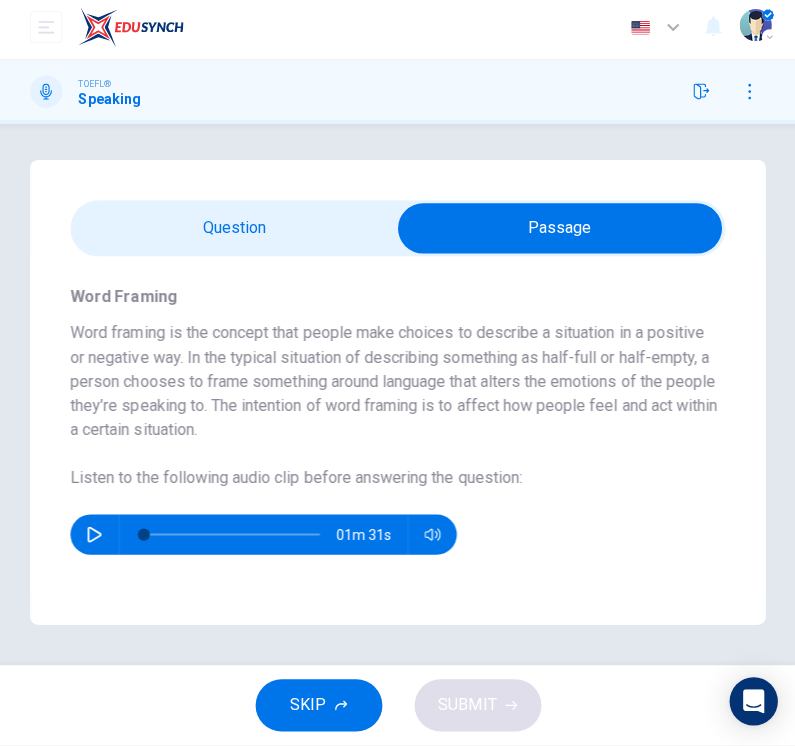 click at bounding box center [558, 232] 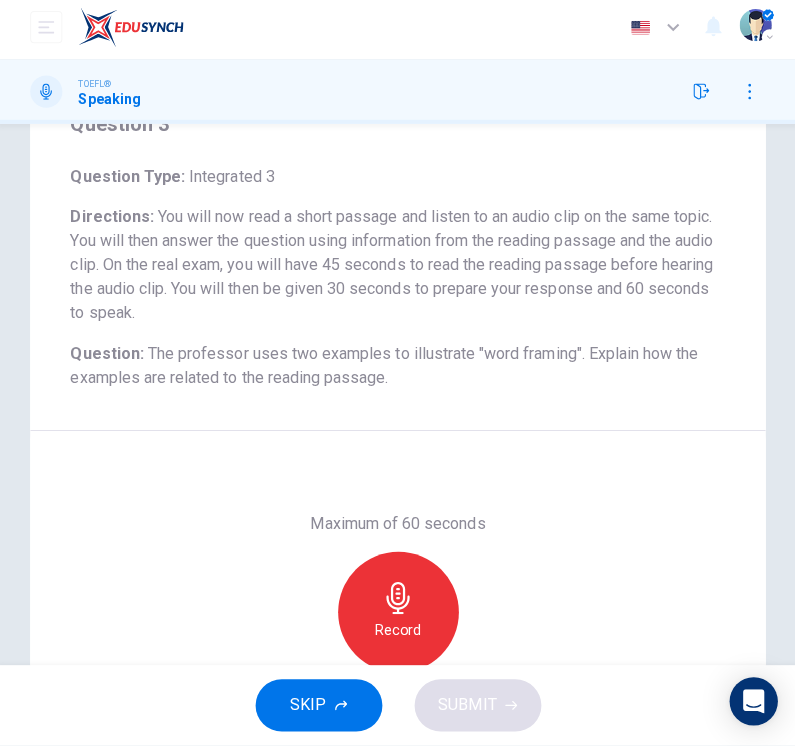 scroll, scrollTop: 184, scrollLeft: 0, axis: vertical 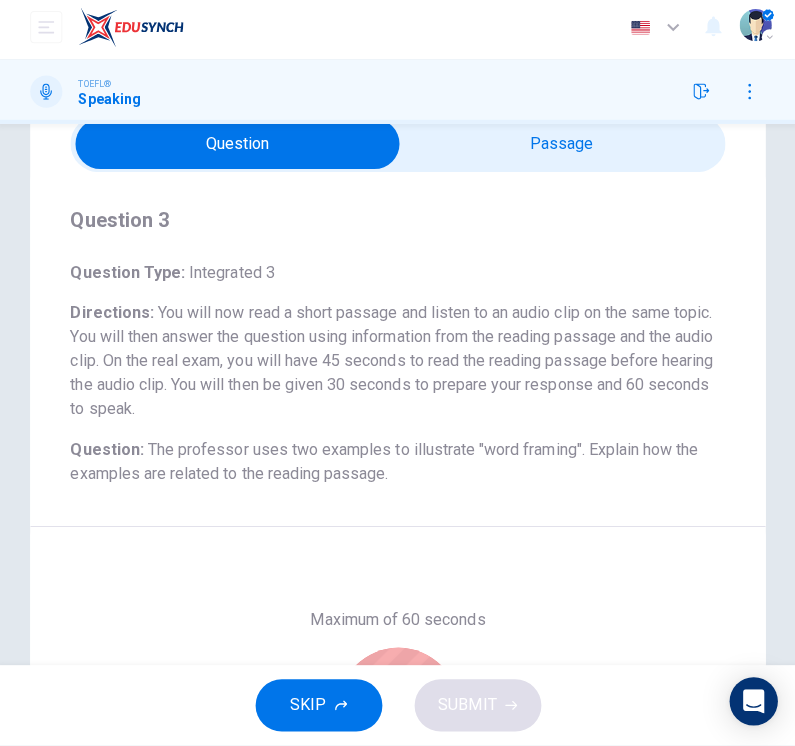 click at bounding box center [238, 148] 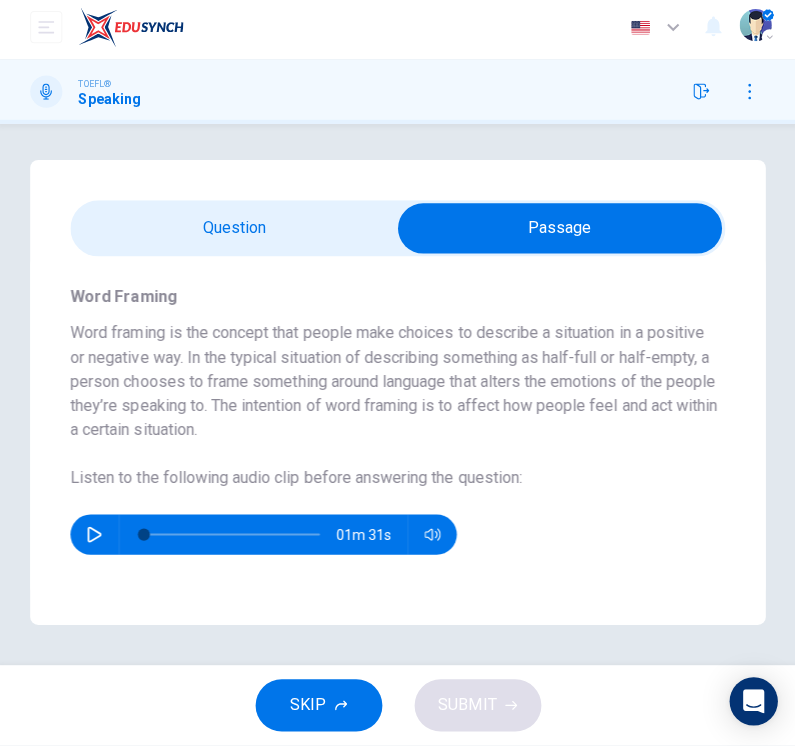 scroll, scrollTop: 4, scrollLeft: 0, axis: vertical 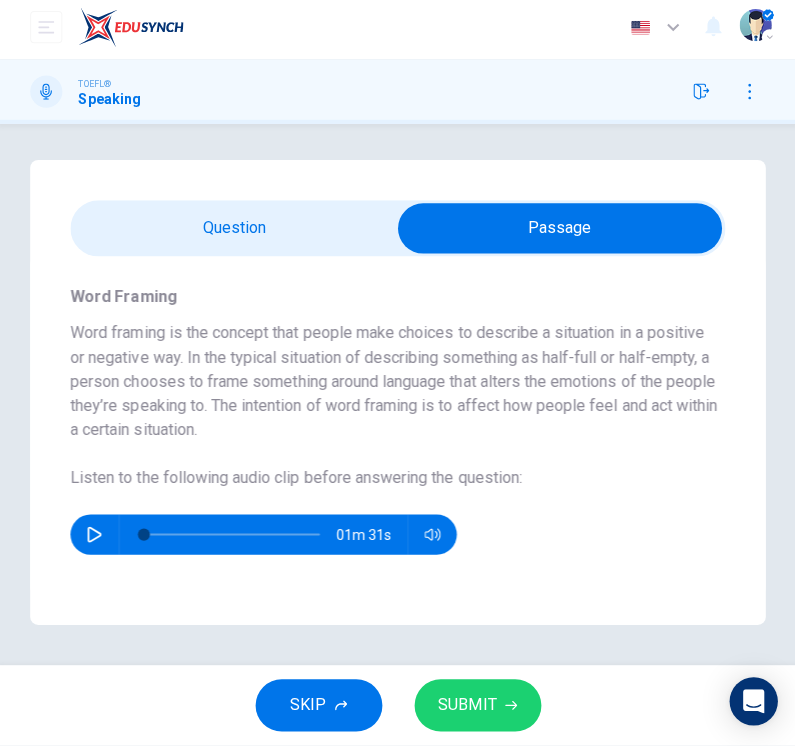 click at bounding box center (558, 232) 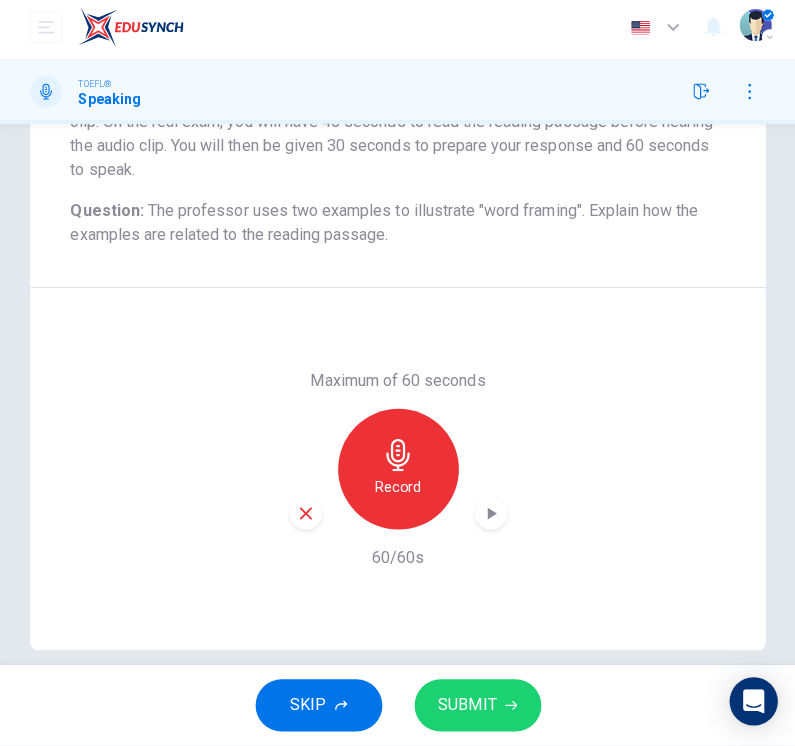 scroll, scrollTop: 331, scrollLeft: 0, axis: vertical 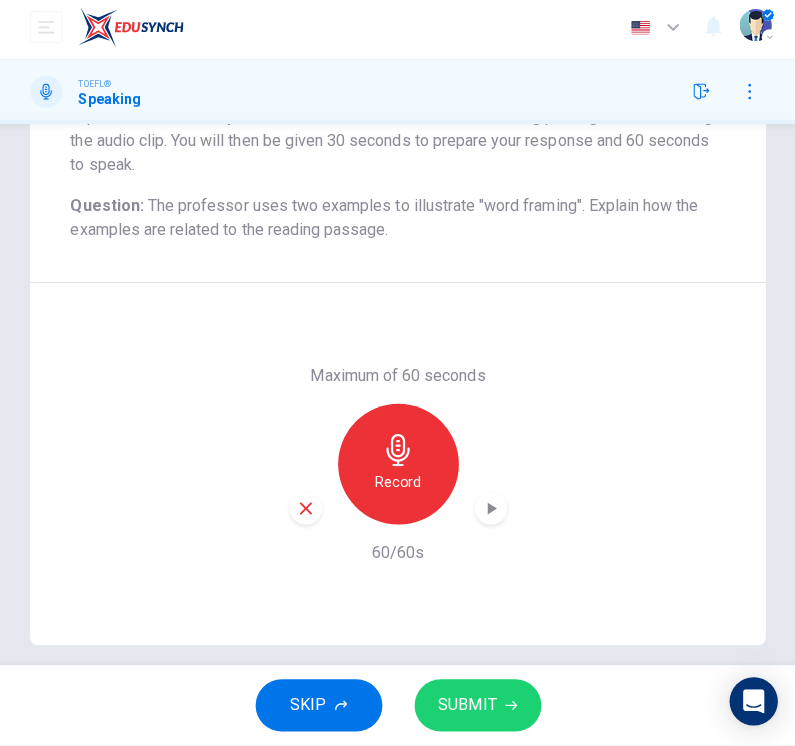 click on "SUBMIT" at bounding box center (467, 706) 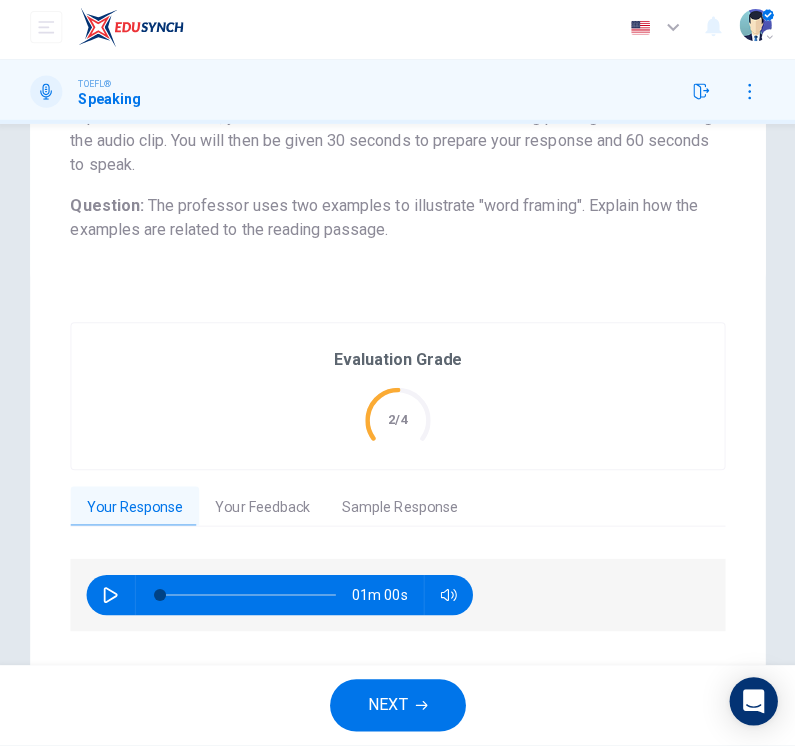 click on "Your Feedback" at bounding box center [263, 509] 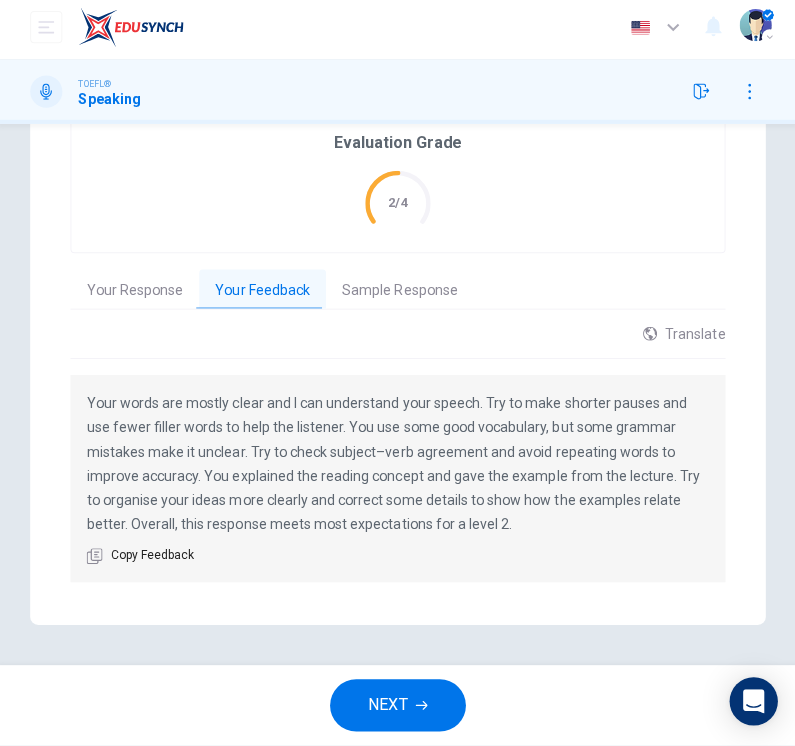 scroll, scrollTop: 546, scrollLeft: 0, axis: vertical 